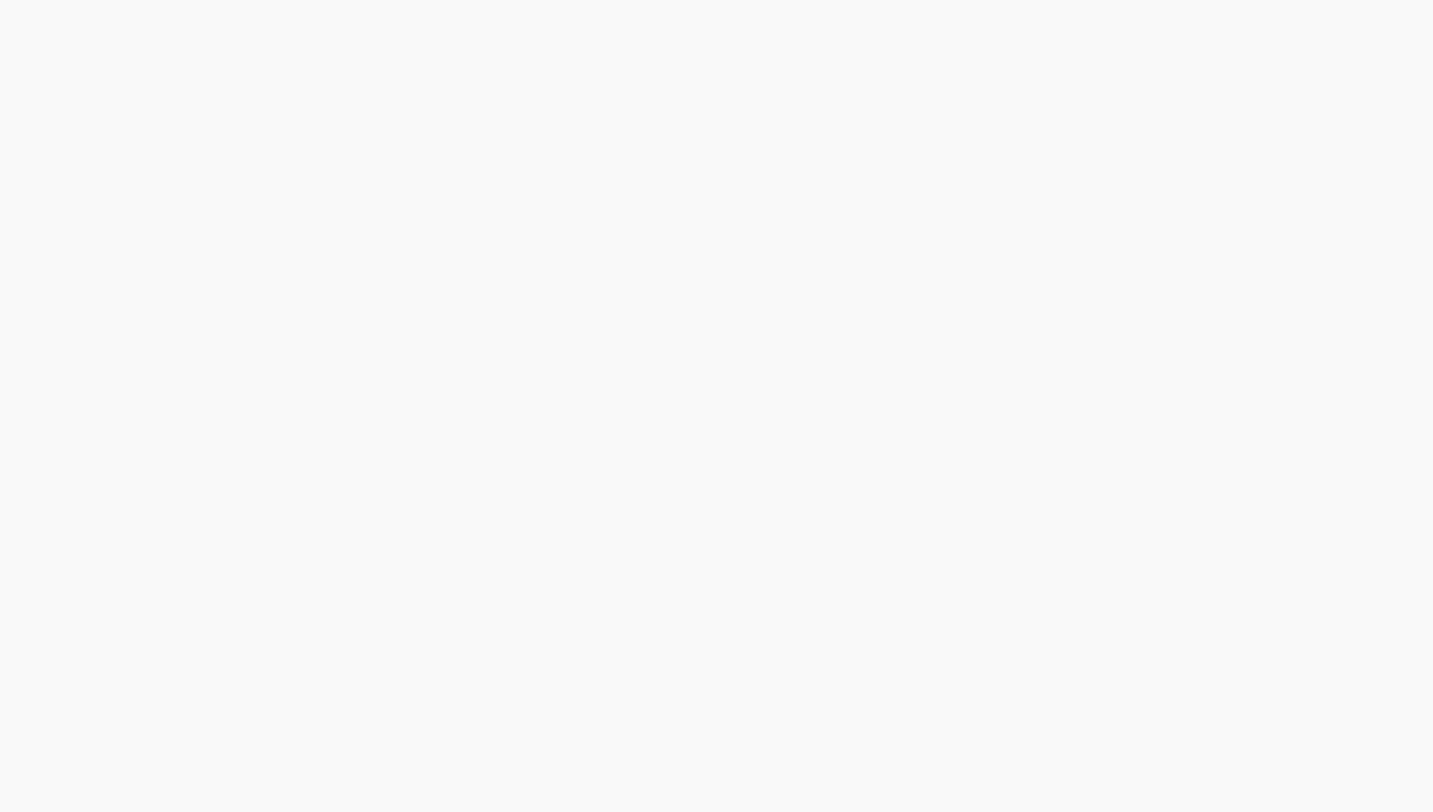 scroll, scrollTop: 0, scrollLeft: 0, axis: both 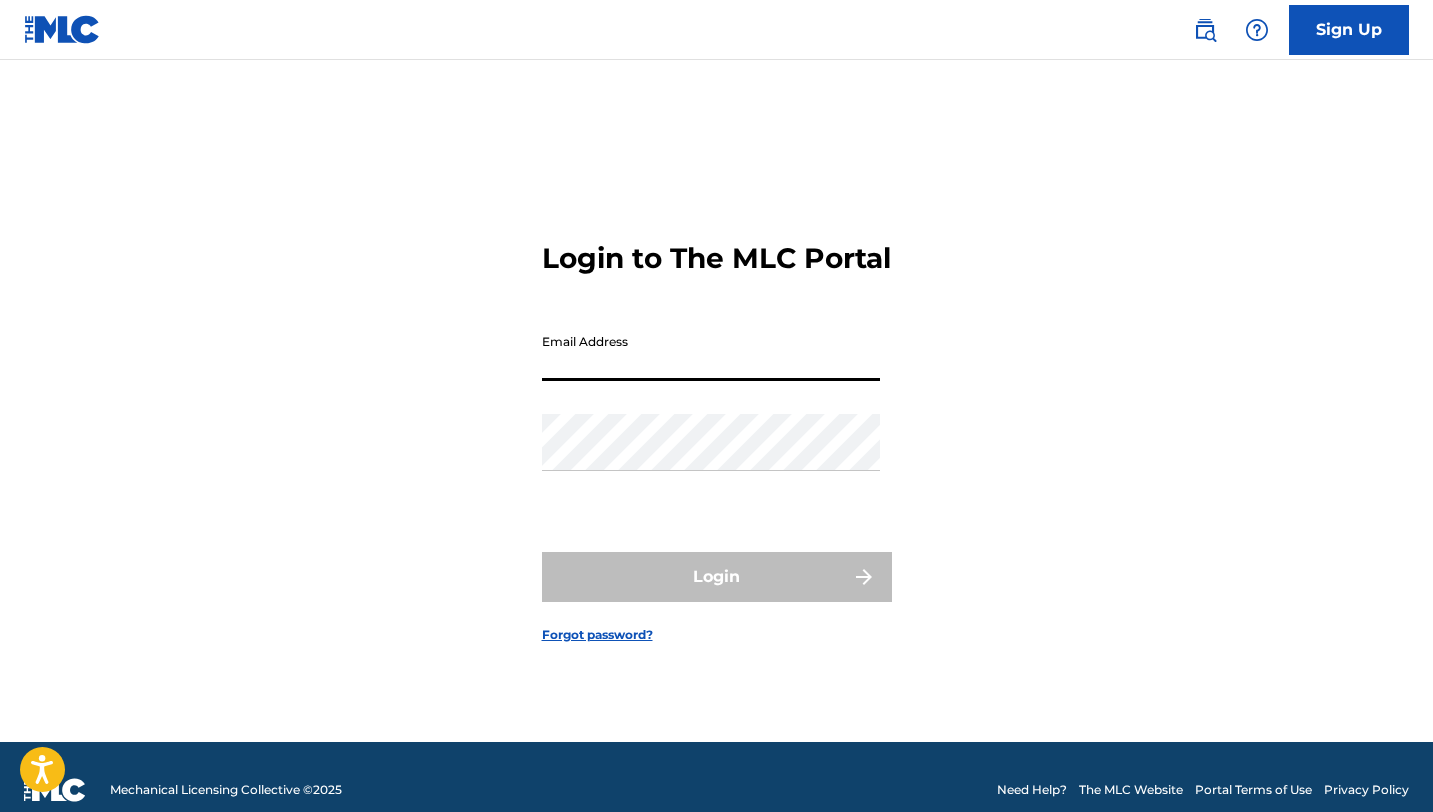 click on "Email Address" at bounding box center (711, 352) 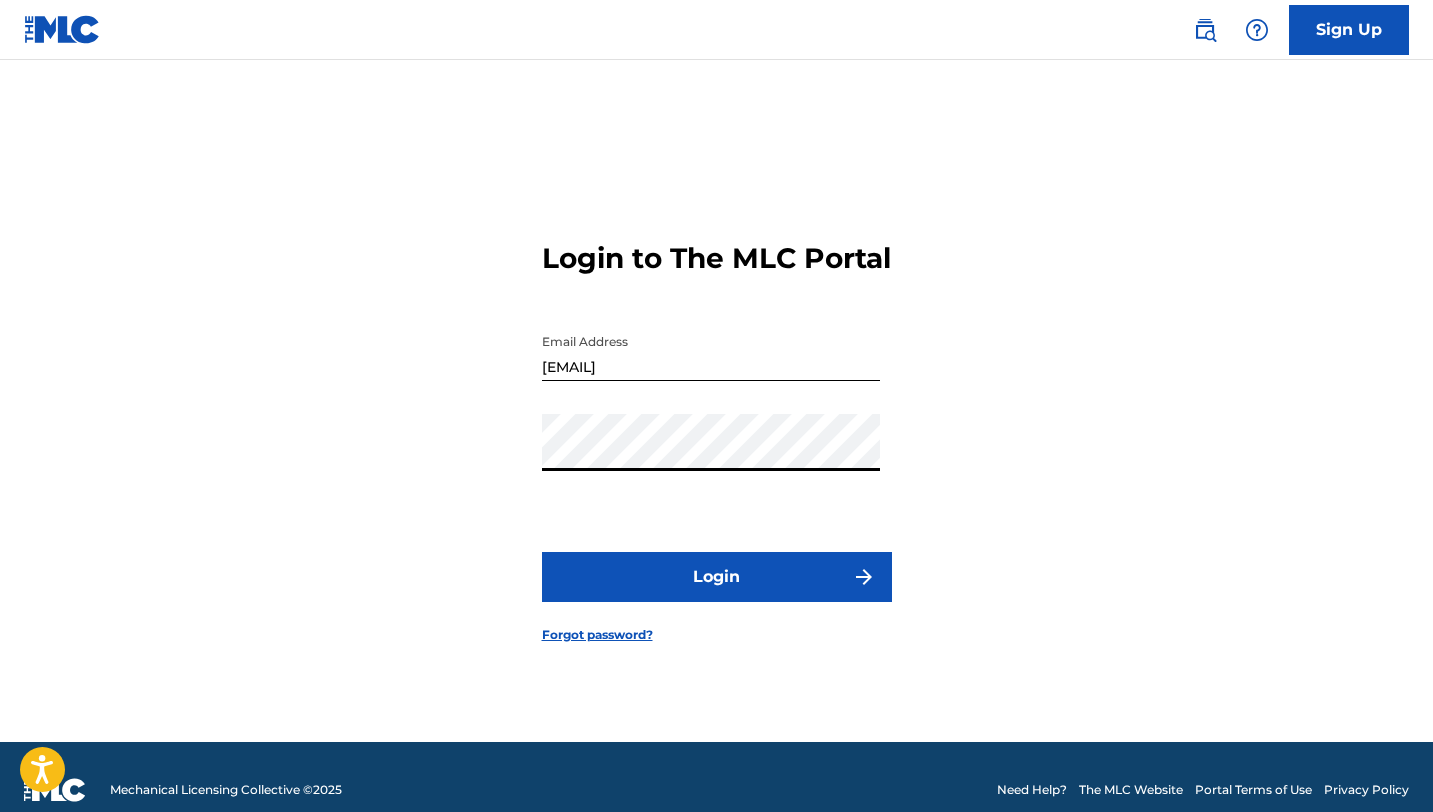 click on "Login" at bounding box center (717, 577) 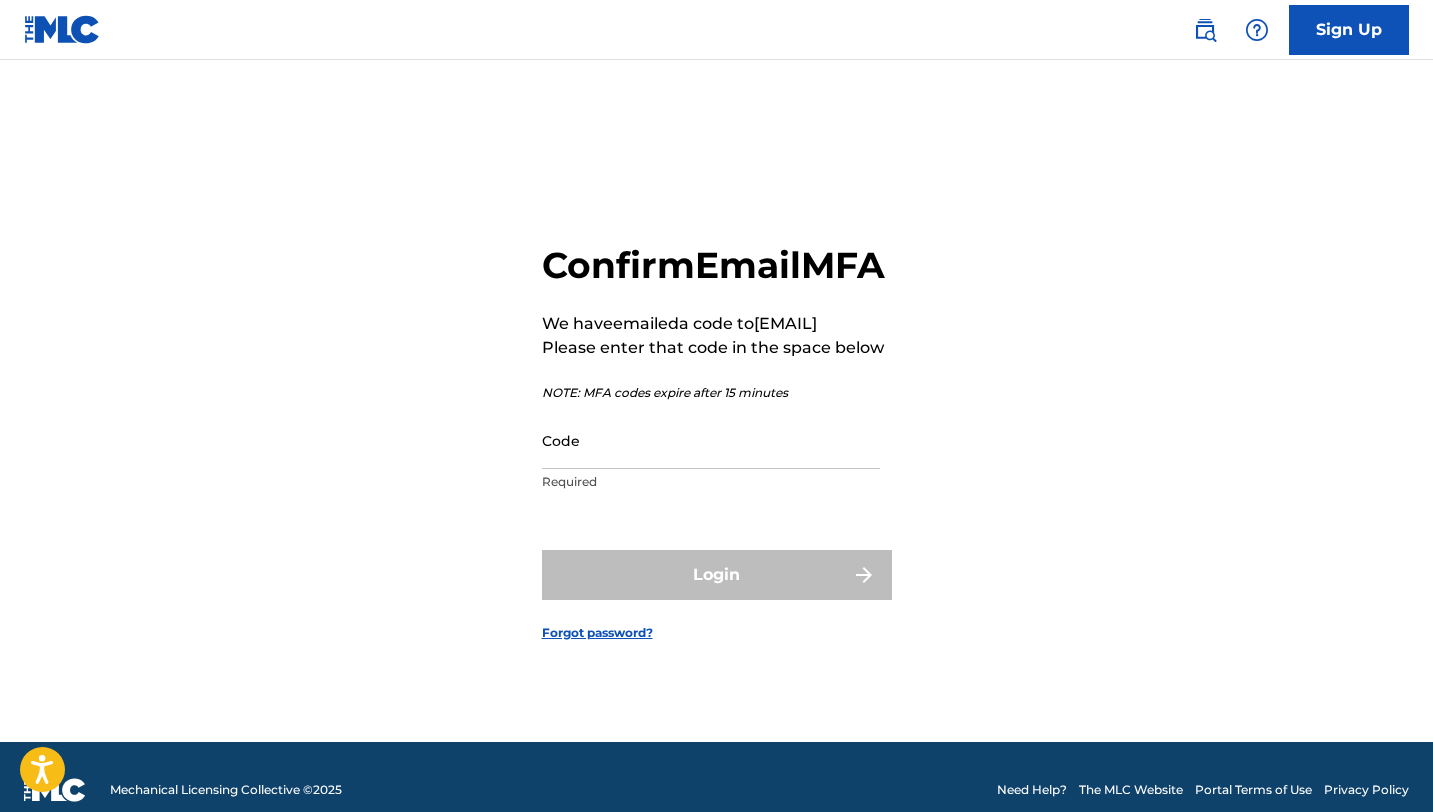 click on "Code" at bounding box center [711, 440] 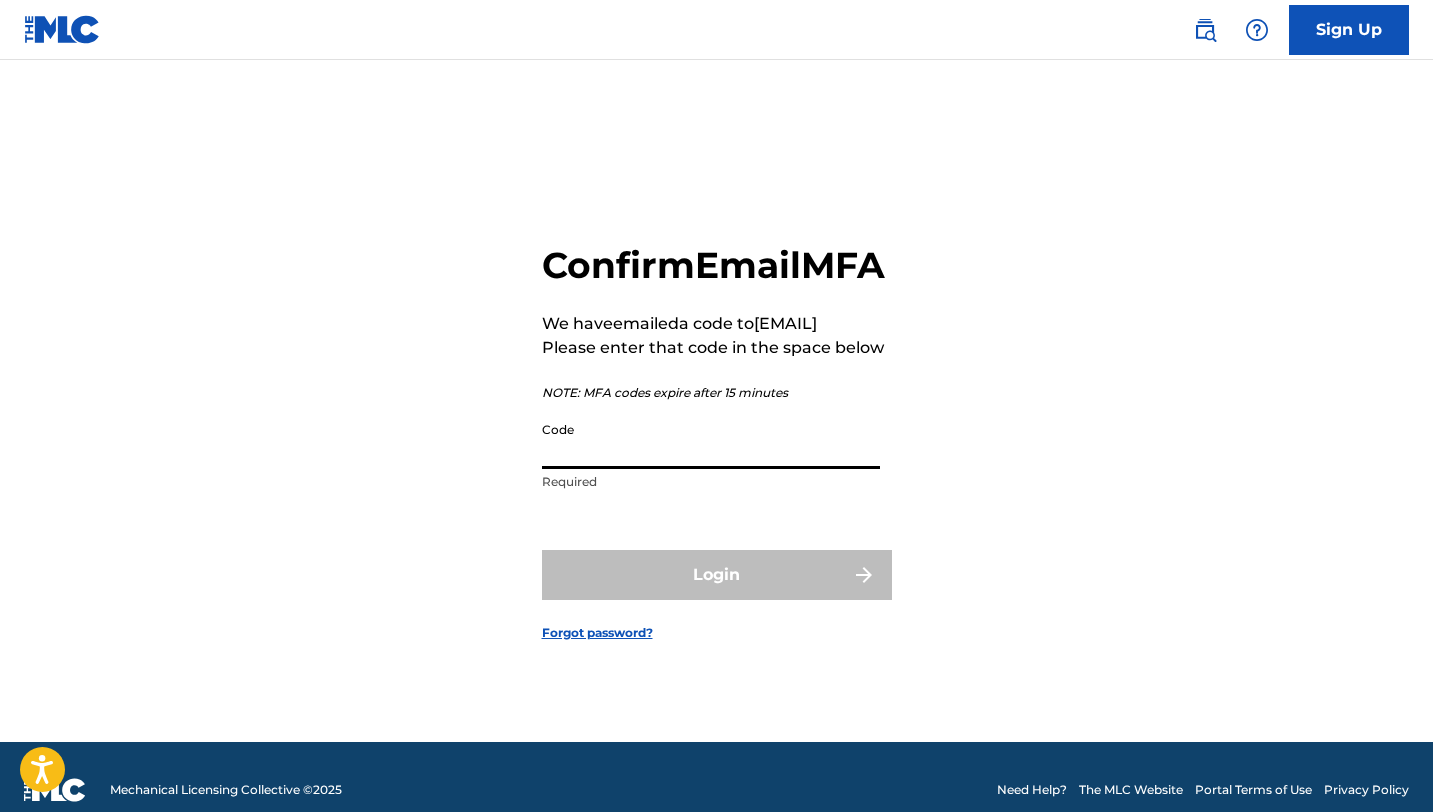 paste on "[POSTAL_CODE]" 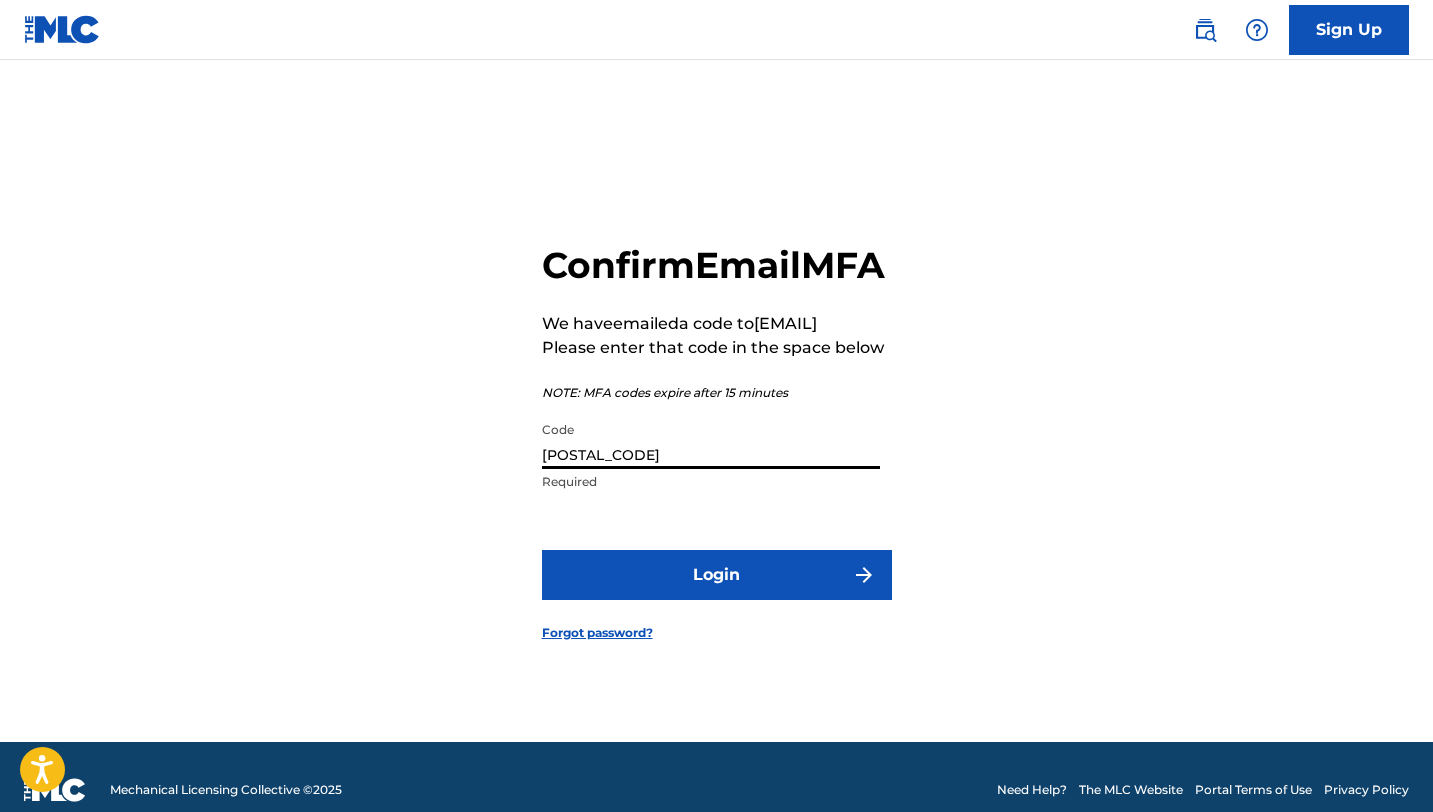 type on "[POSTAL_CODE]" 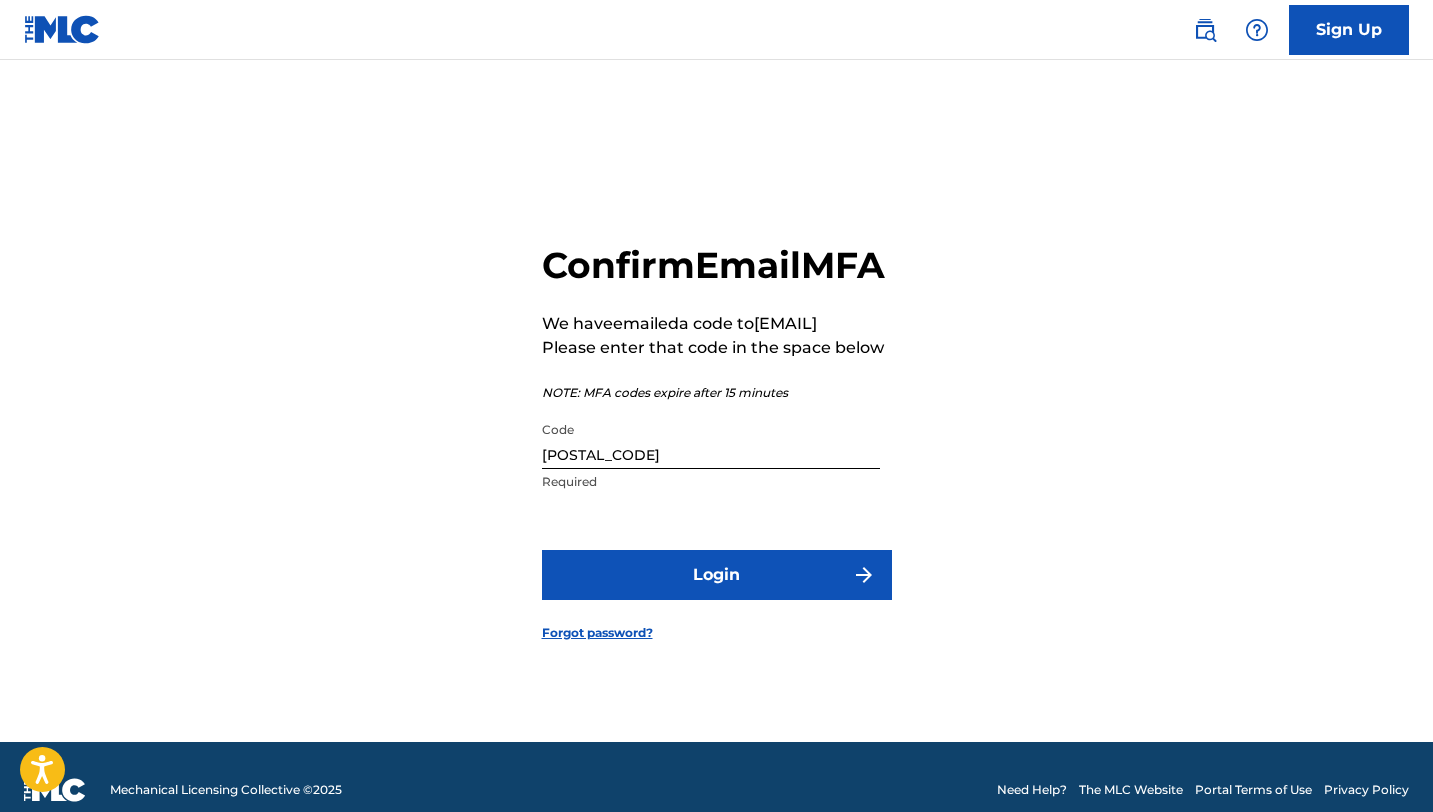 click on "Login" at bounding box center (717, 575) 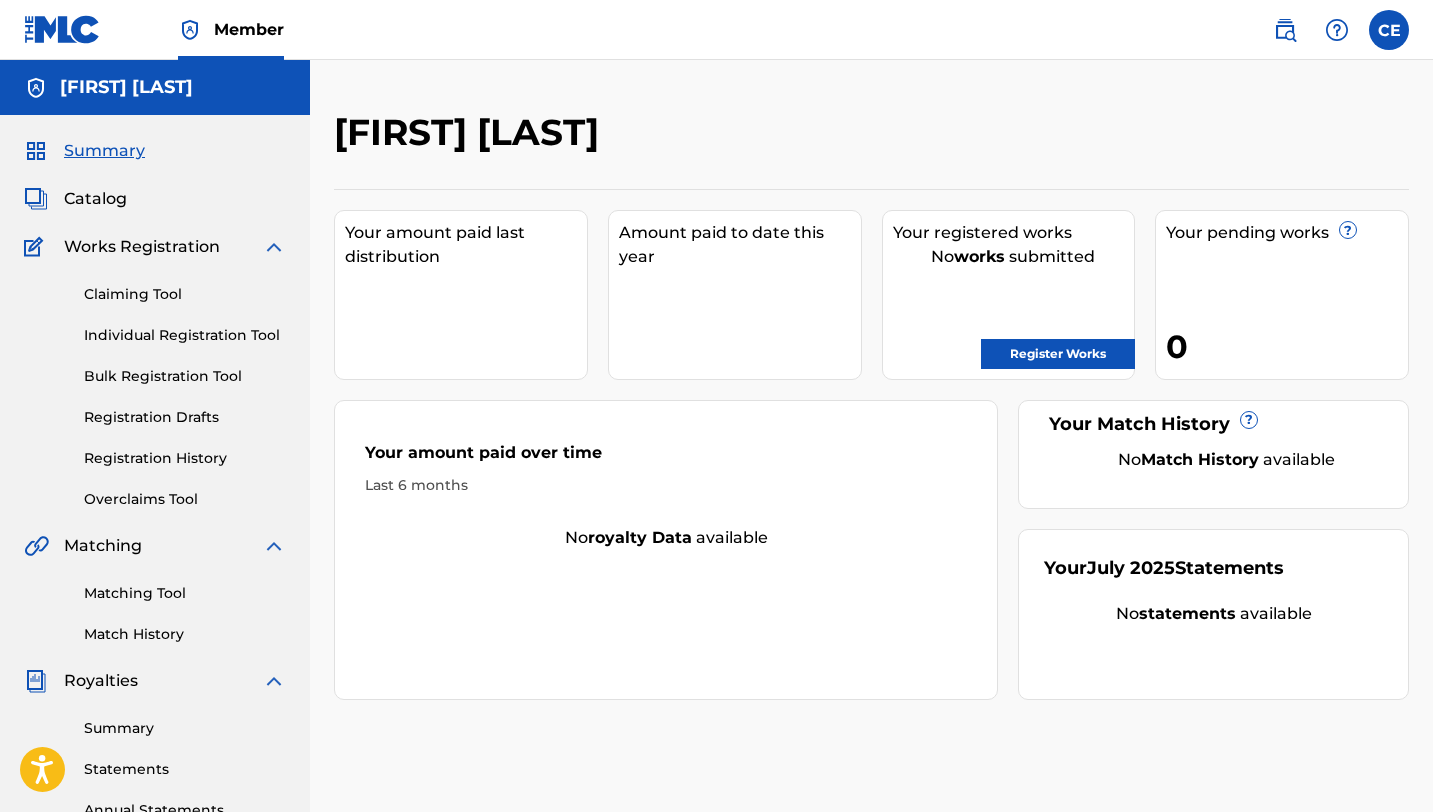 scroll, scrollTop: 0, scrollLeft: 0, axis: both 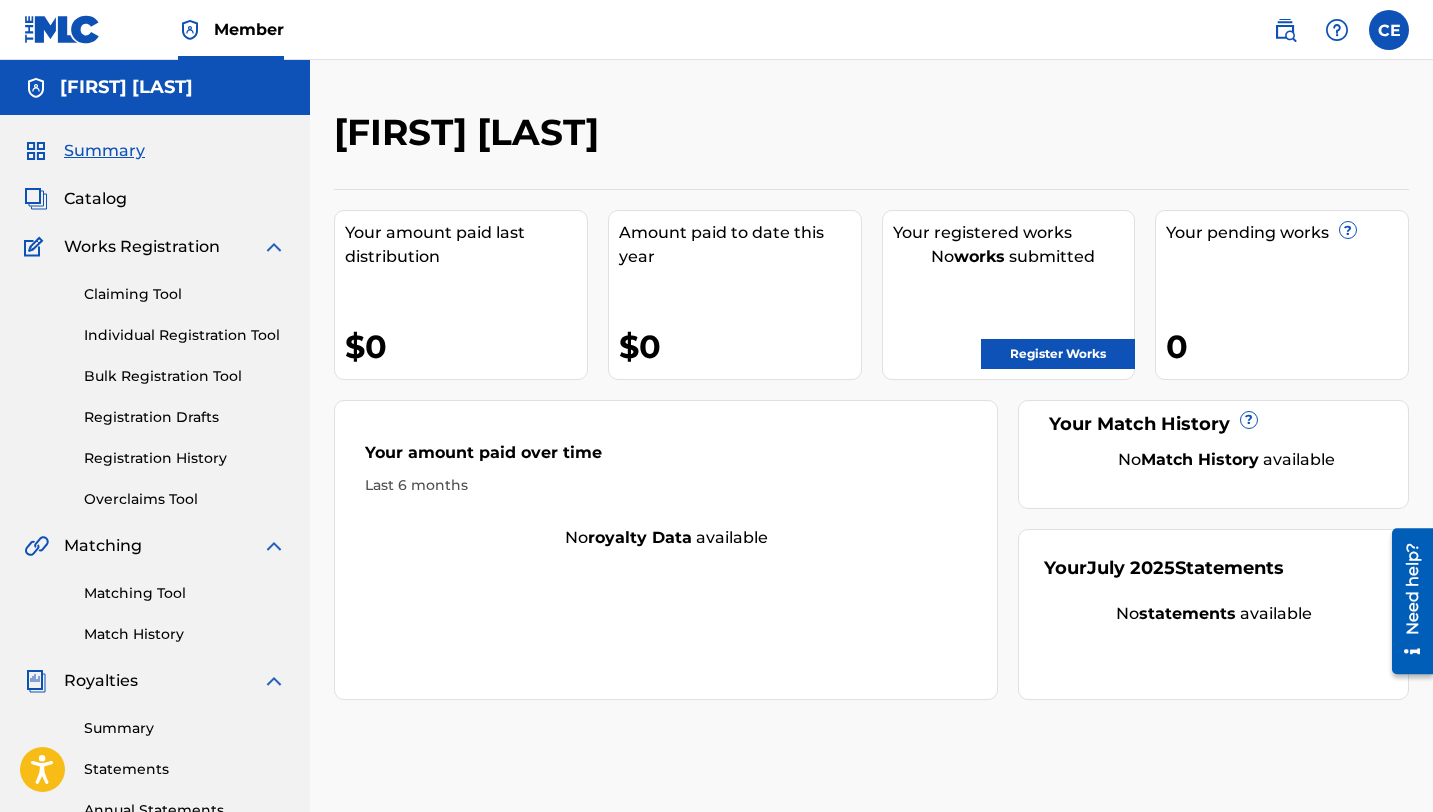 click on "[FIRST] [LAST]" at bounding box center (126, 87) 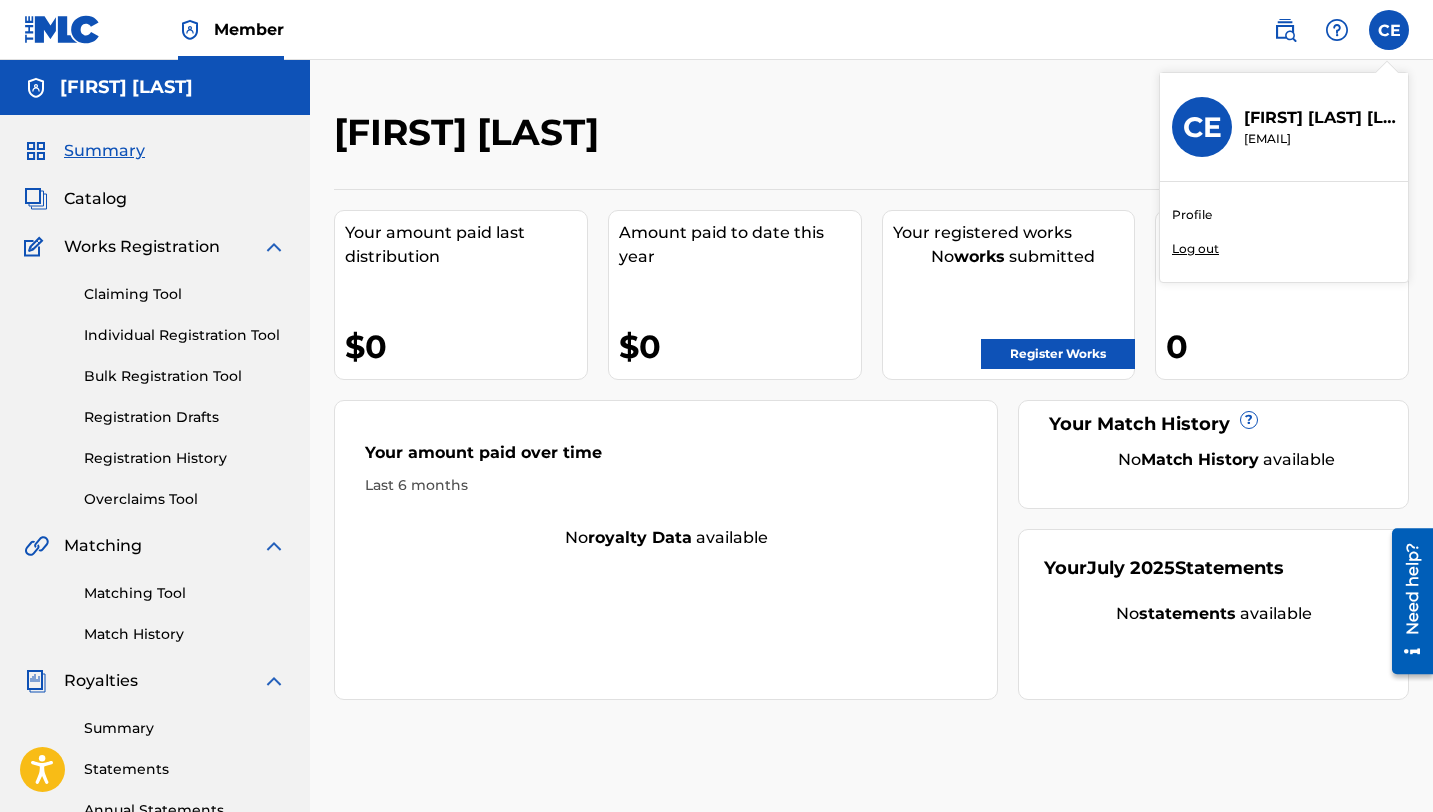 click on "[FIRST] [LAST]" at bounding box center (1320, 118) 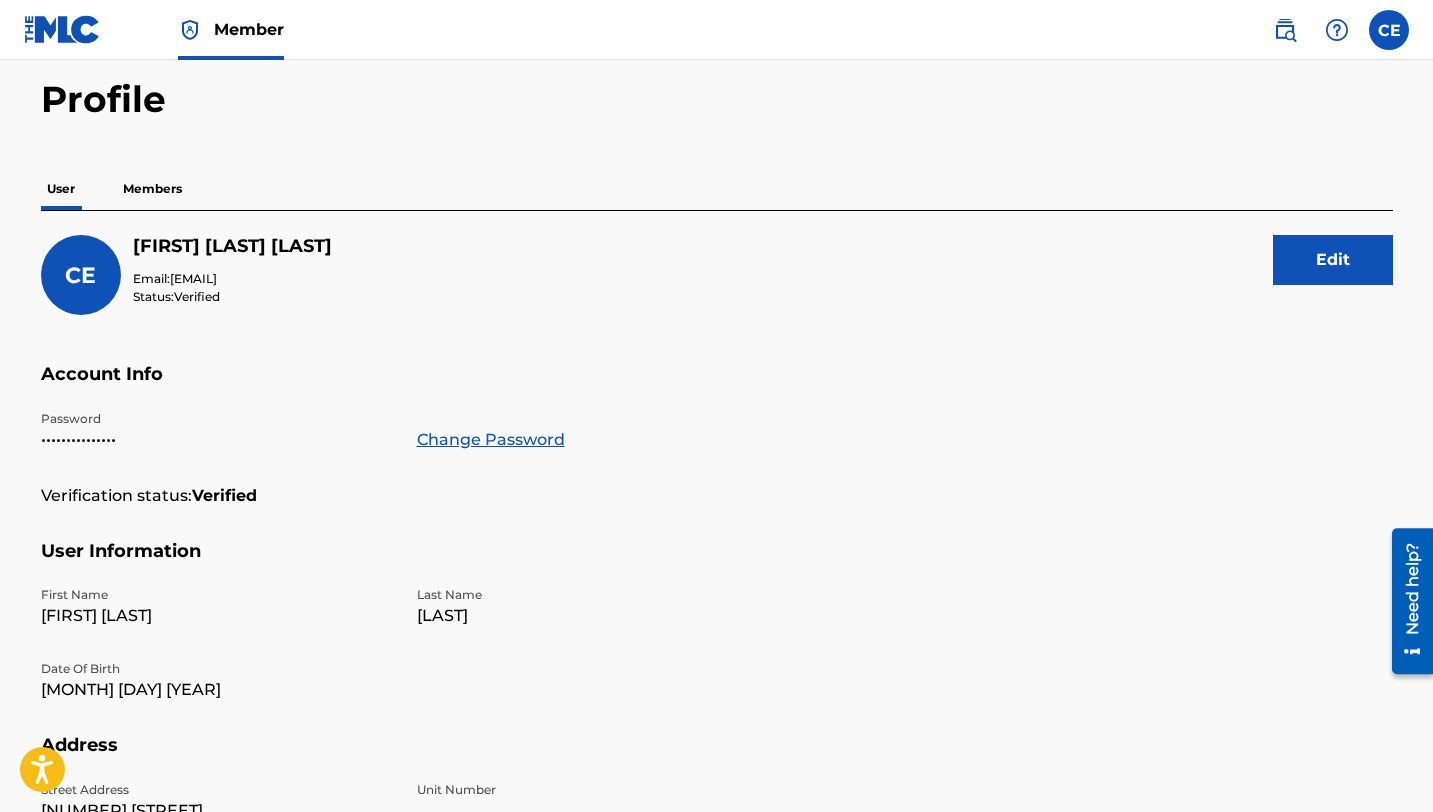 scroll, scrollTop: 0, scrollLeft: 0, axis: both 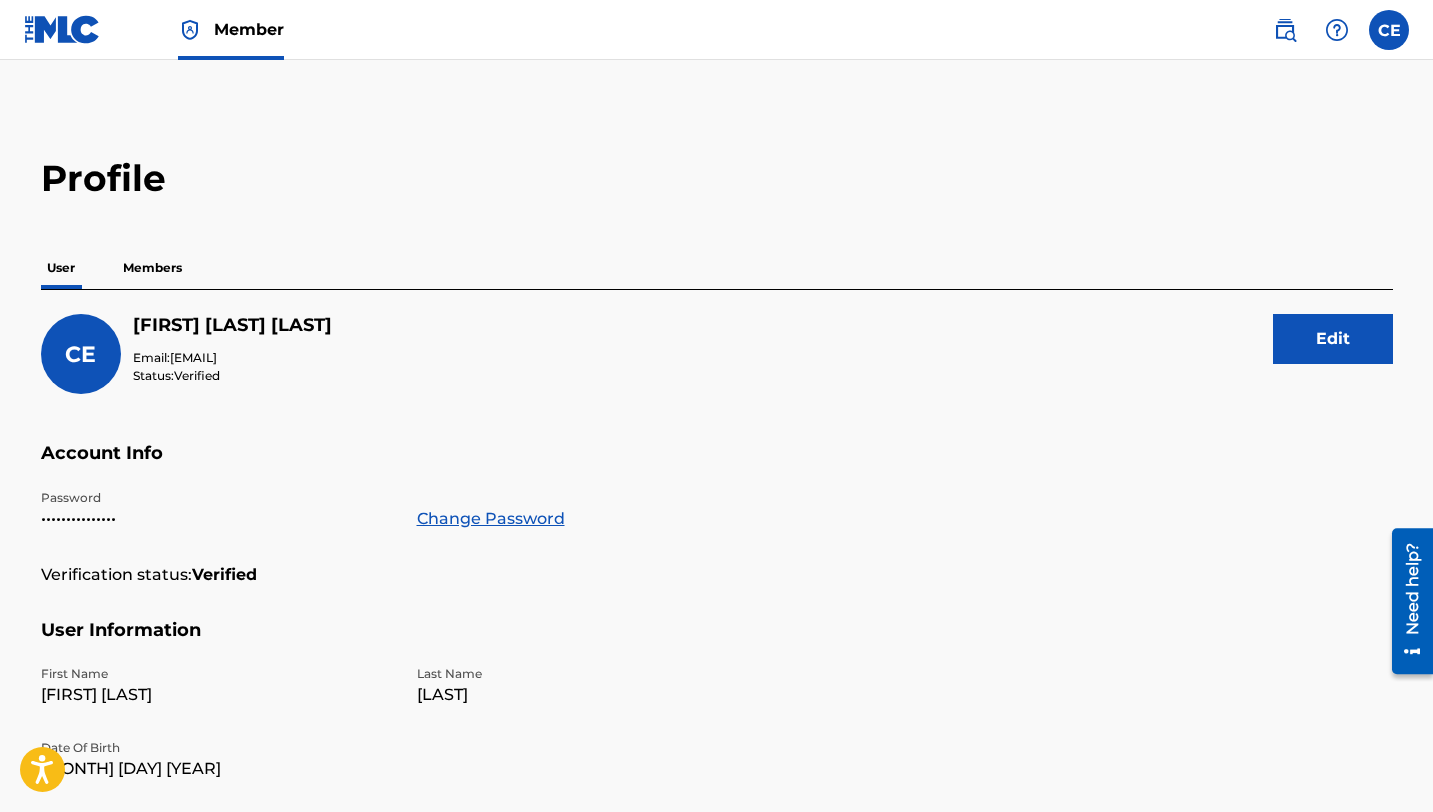 click on "Members" at bounding box center (152, 268) 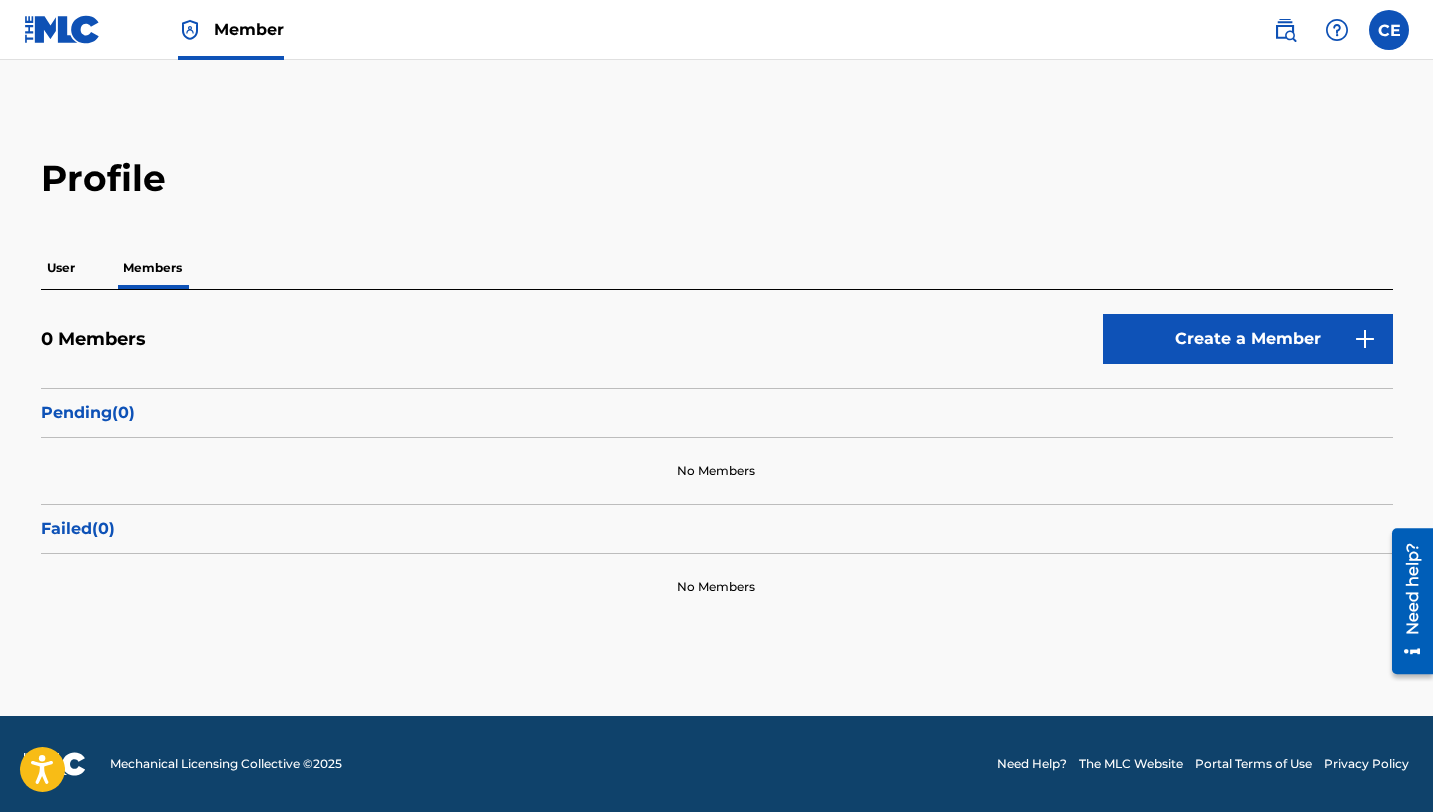 click on "User" at bounding box center (61, 268) 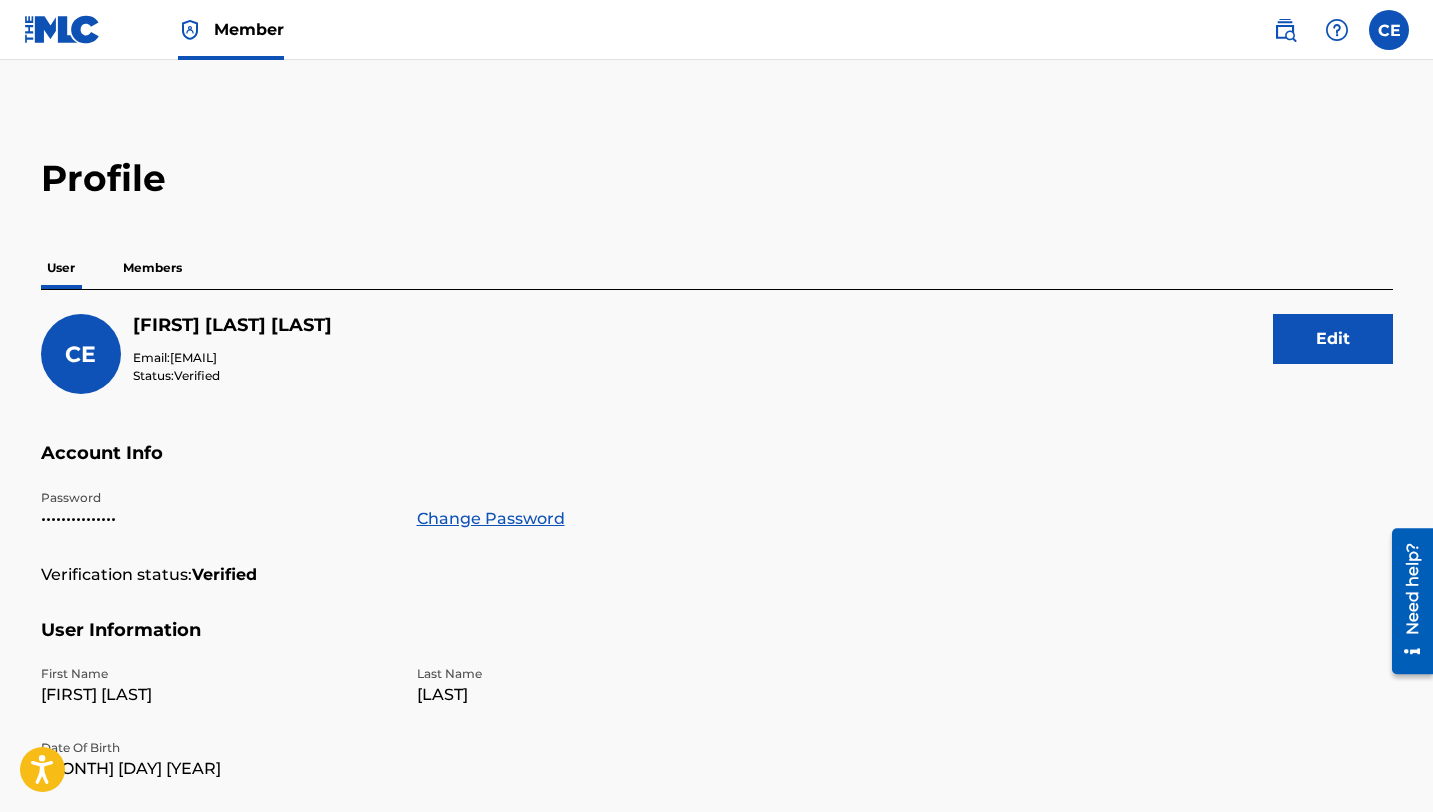 click on "Need help?" at bounding box center [1412, 588] 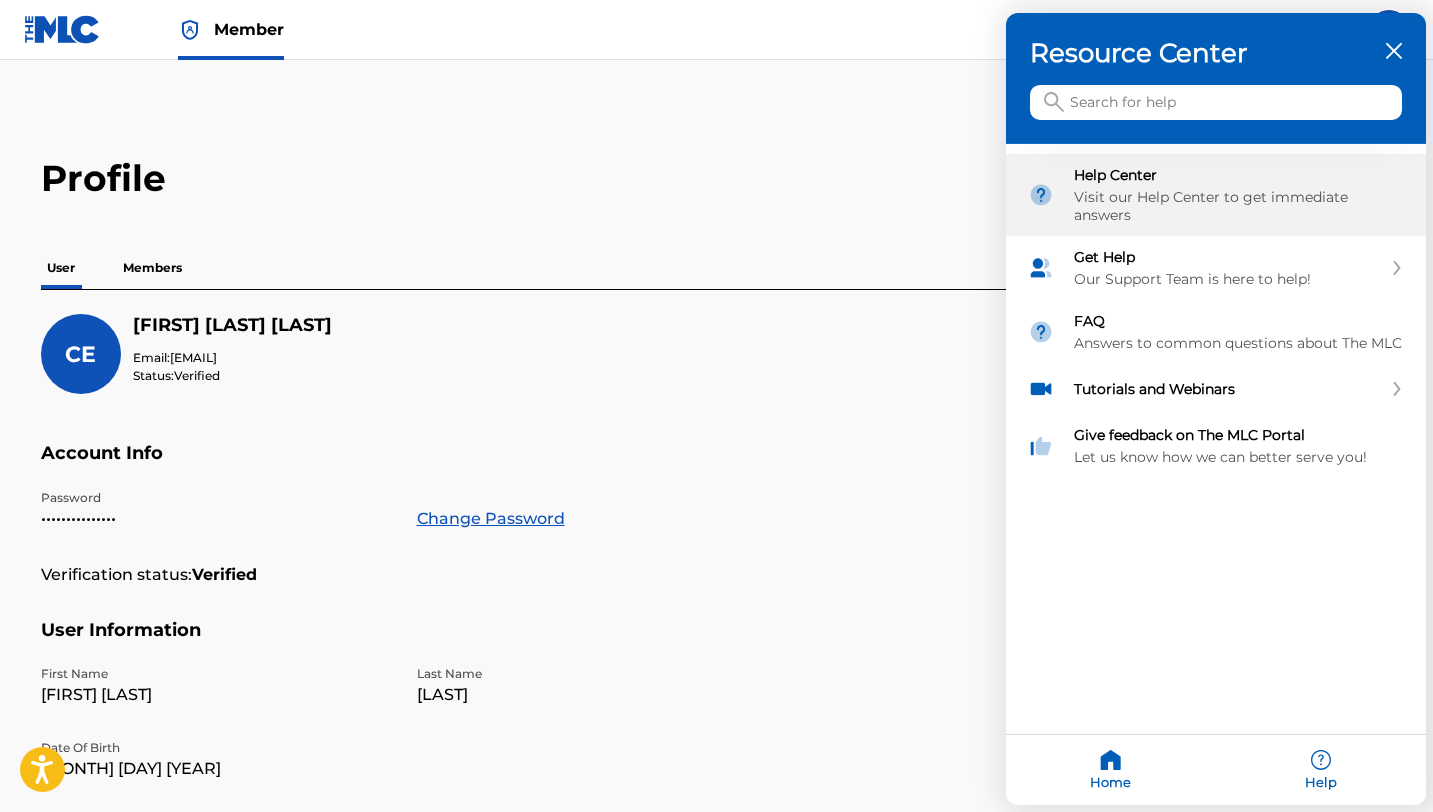 click on "Visit our Help Center to get immediate answers" at bounding box center (1239, 206) 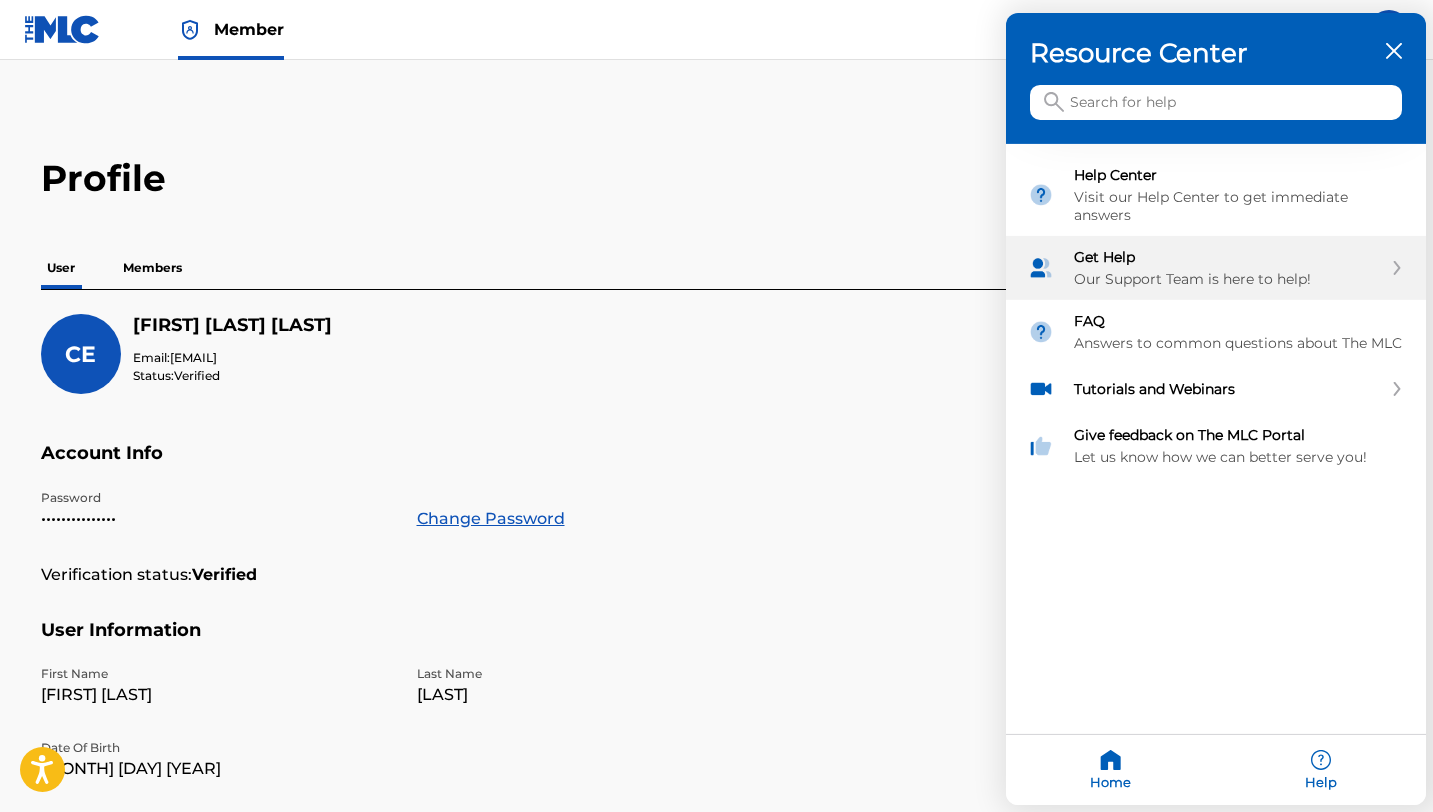 click on "Get Help   Our Support Team is here to help!" at bounding box center [1228, 268] 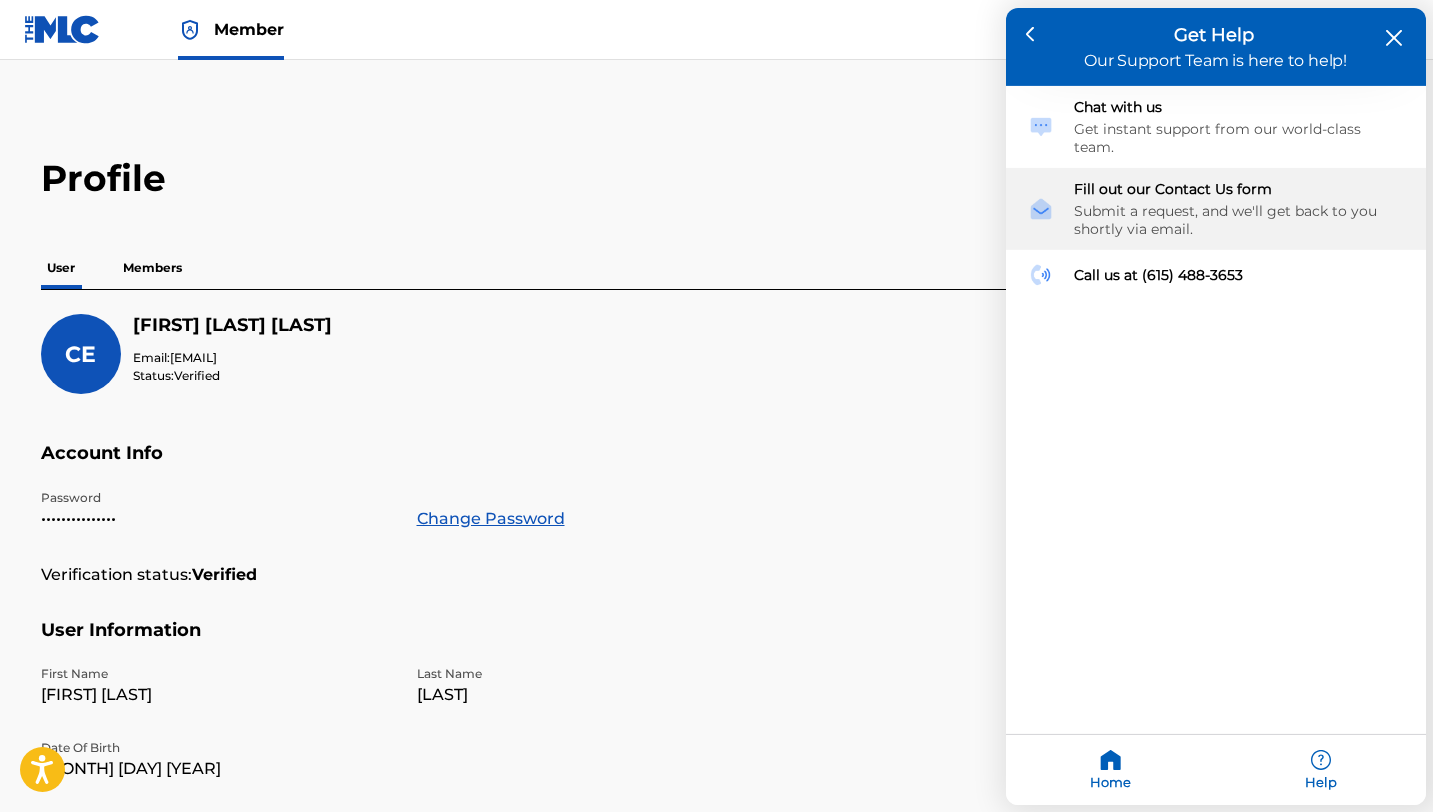 click on "Submit a request, and we'll get back to you shortly via email." at bounding box center [1239, 220] 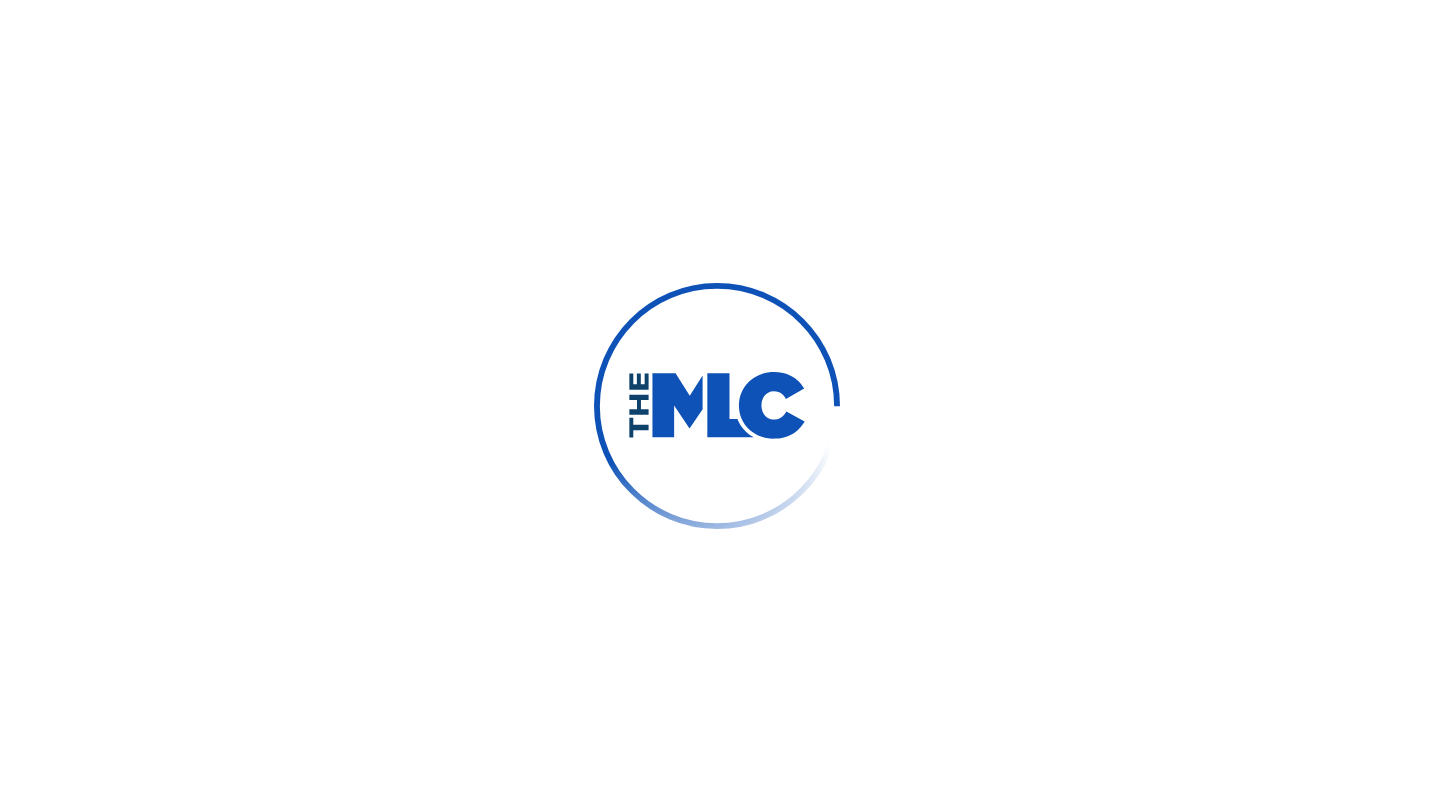 scroll, scrollTop: 0, scrollLeft: 0, axis: both 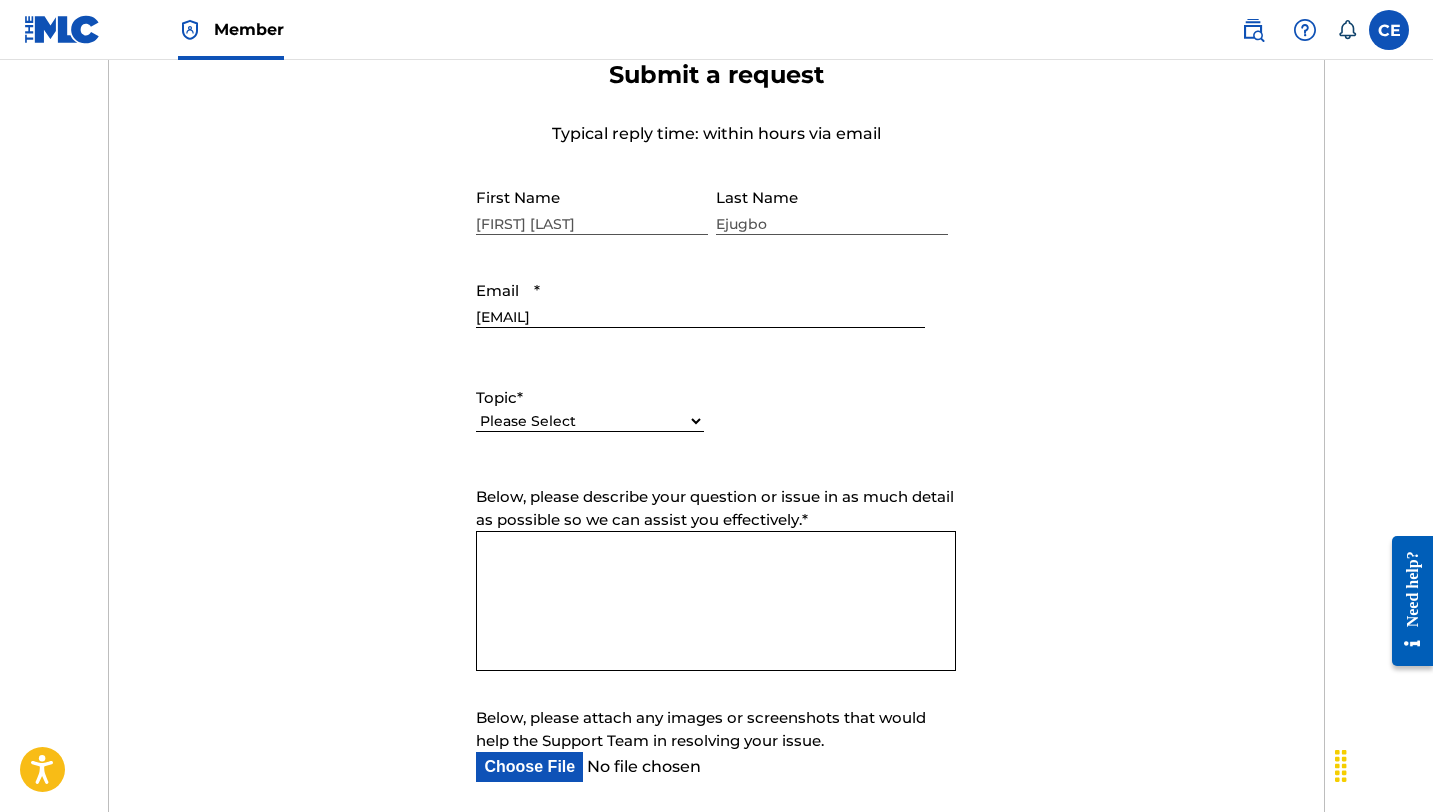 click on "Please Select I need help with my account I need help with managing my catalog I need help with the Public Search I need help with information about The MLC I need help with payment I need help with DQI" at bounding box center [590, 421] 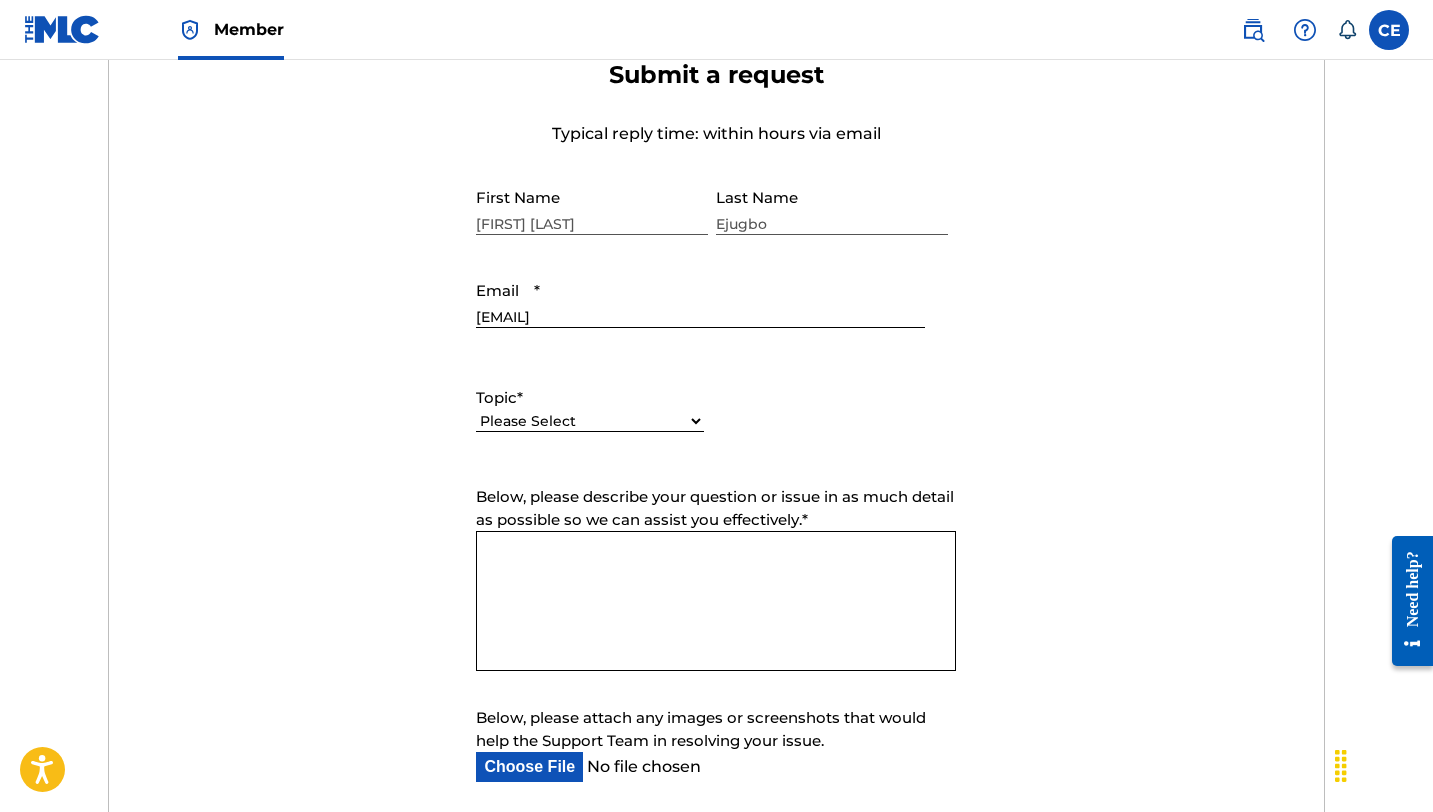 select on "I need help with managing my catalog" 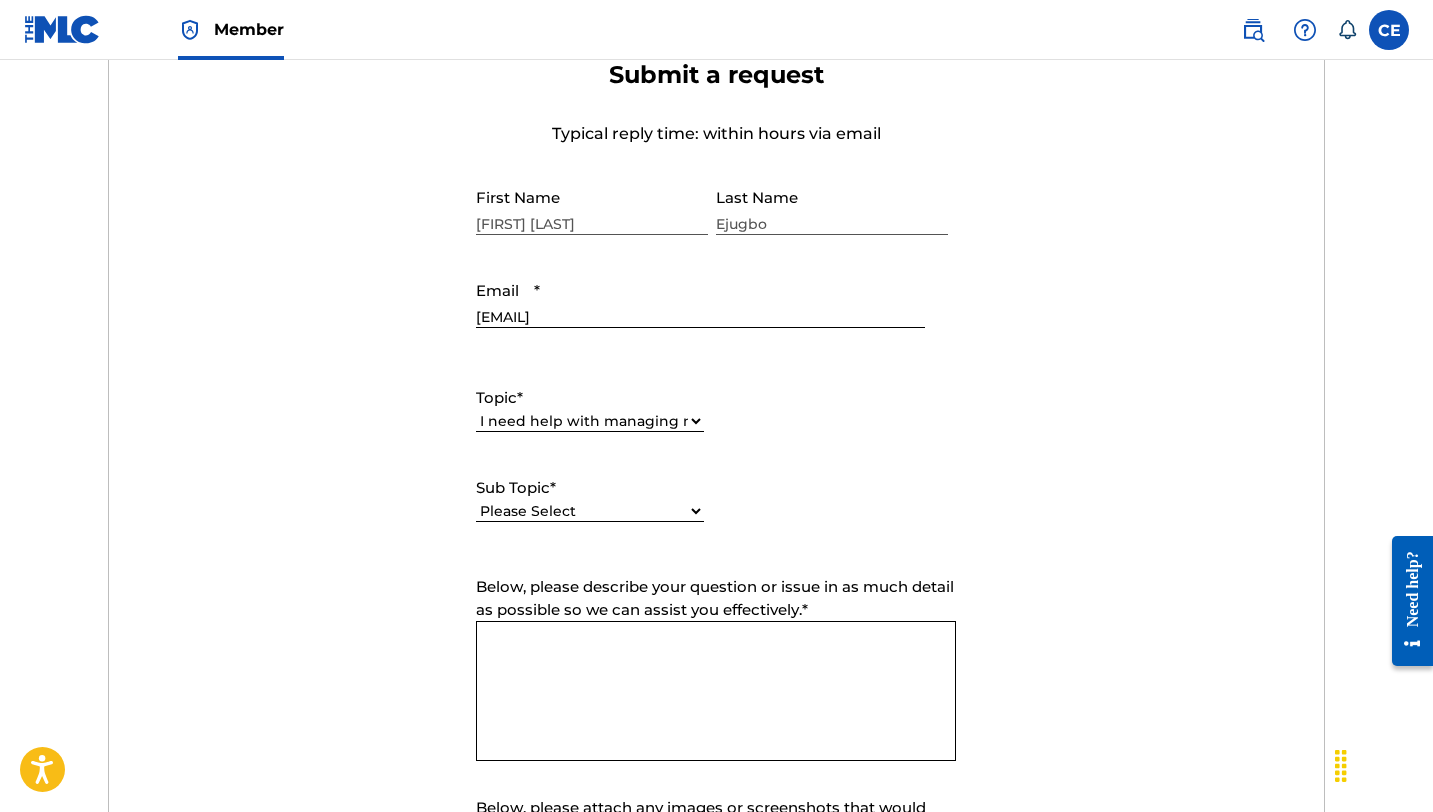 click on "Please Select I need help with CWR I need help registering my work(s) in The MLC Portal I need help with a catalog transfer I need help with a conflict or overclaim I need to relinquish a claim I need to remove a user from my Member and/or gain access to my Member I work for a DSP and need to report an error I need help editing my works I need help with the Matching Tool I need help with the Claiming Tool" at bounding box center [590, 511] 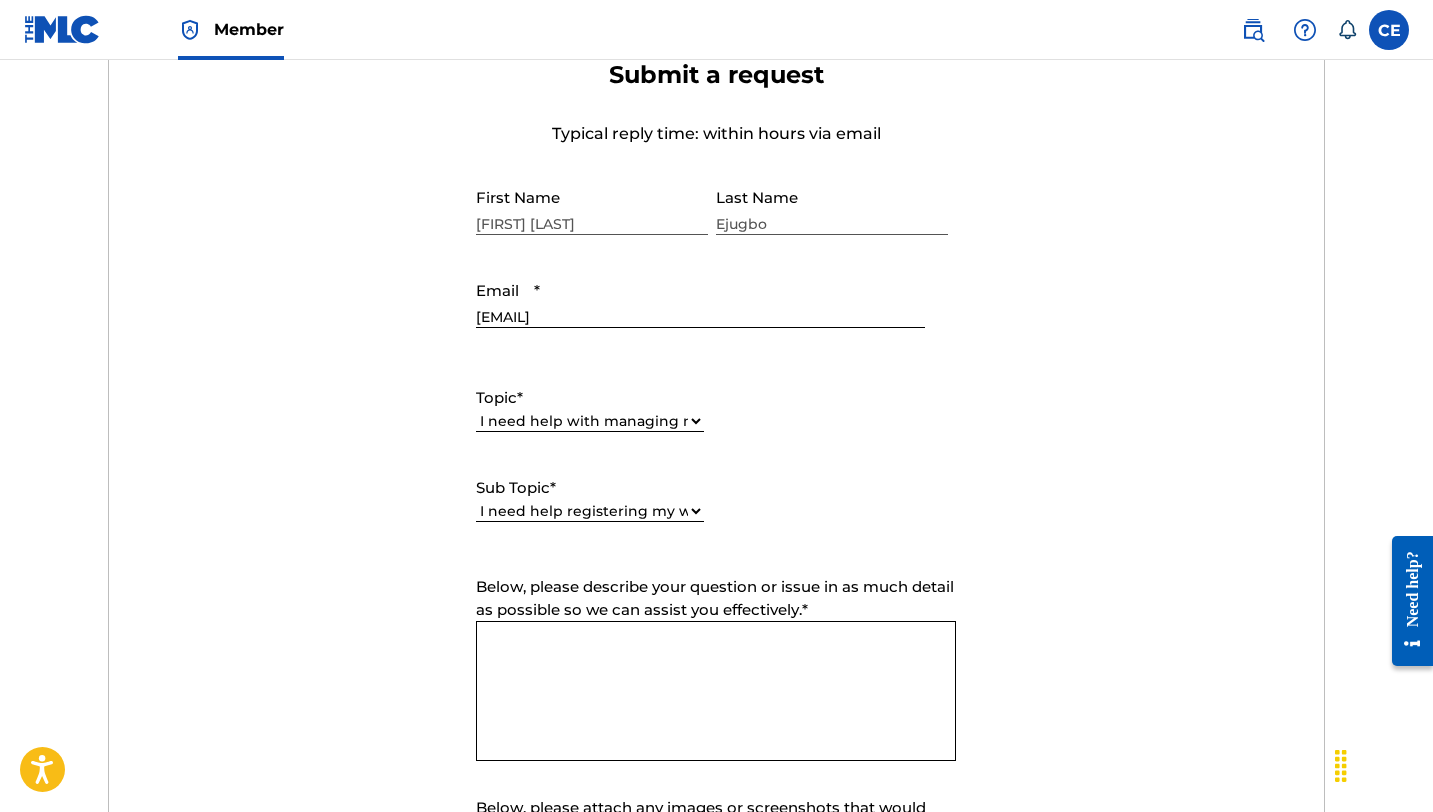 click on "Below, please describe your question or issue in as much detail as possible so we can assist you effectively. *" at bounding box center (716, 691) 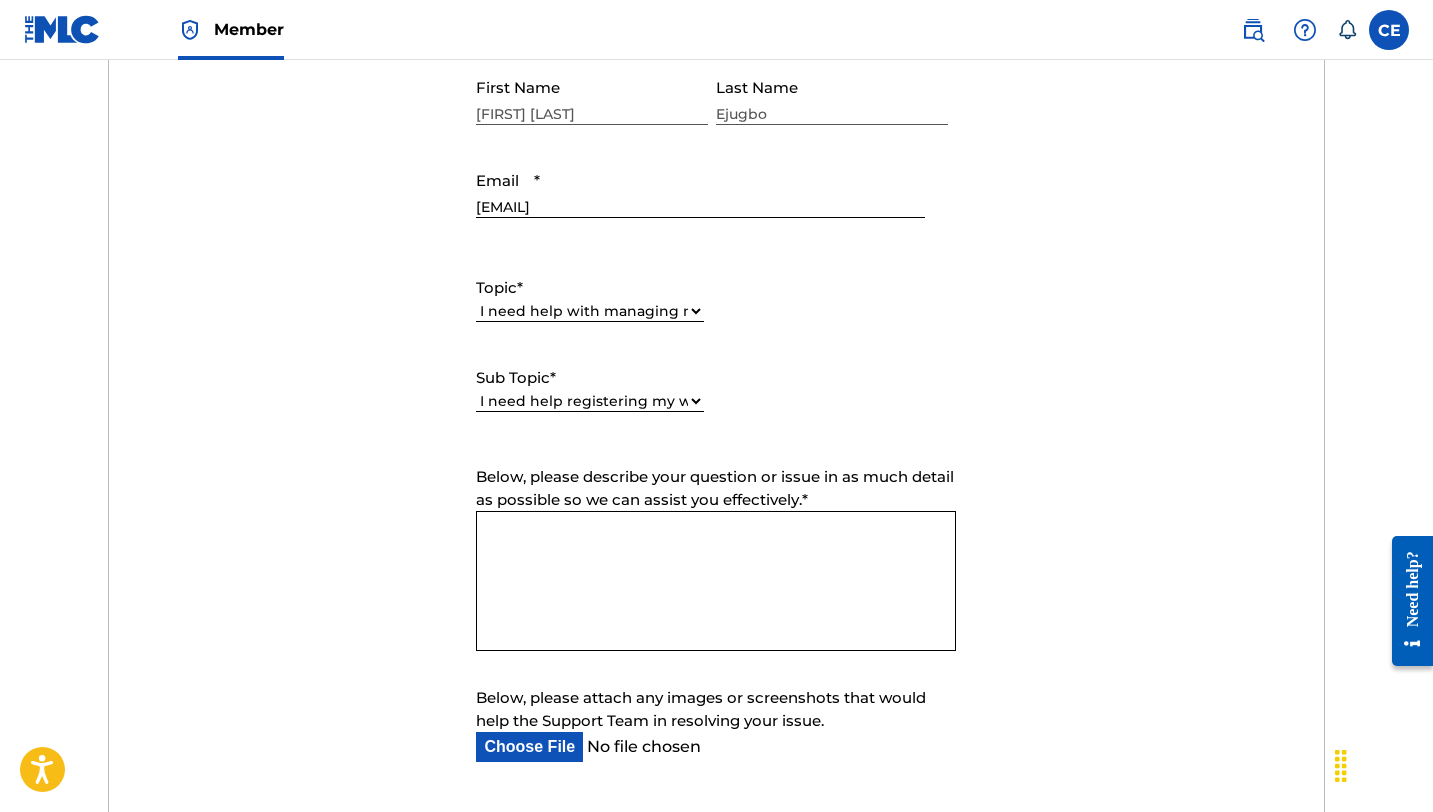 scroll, scrollTop: 819, scrollLeft: 0, axis: vertical 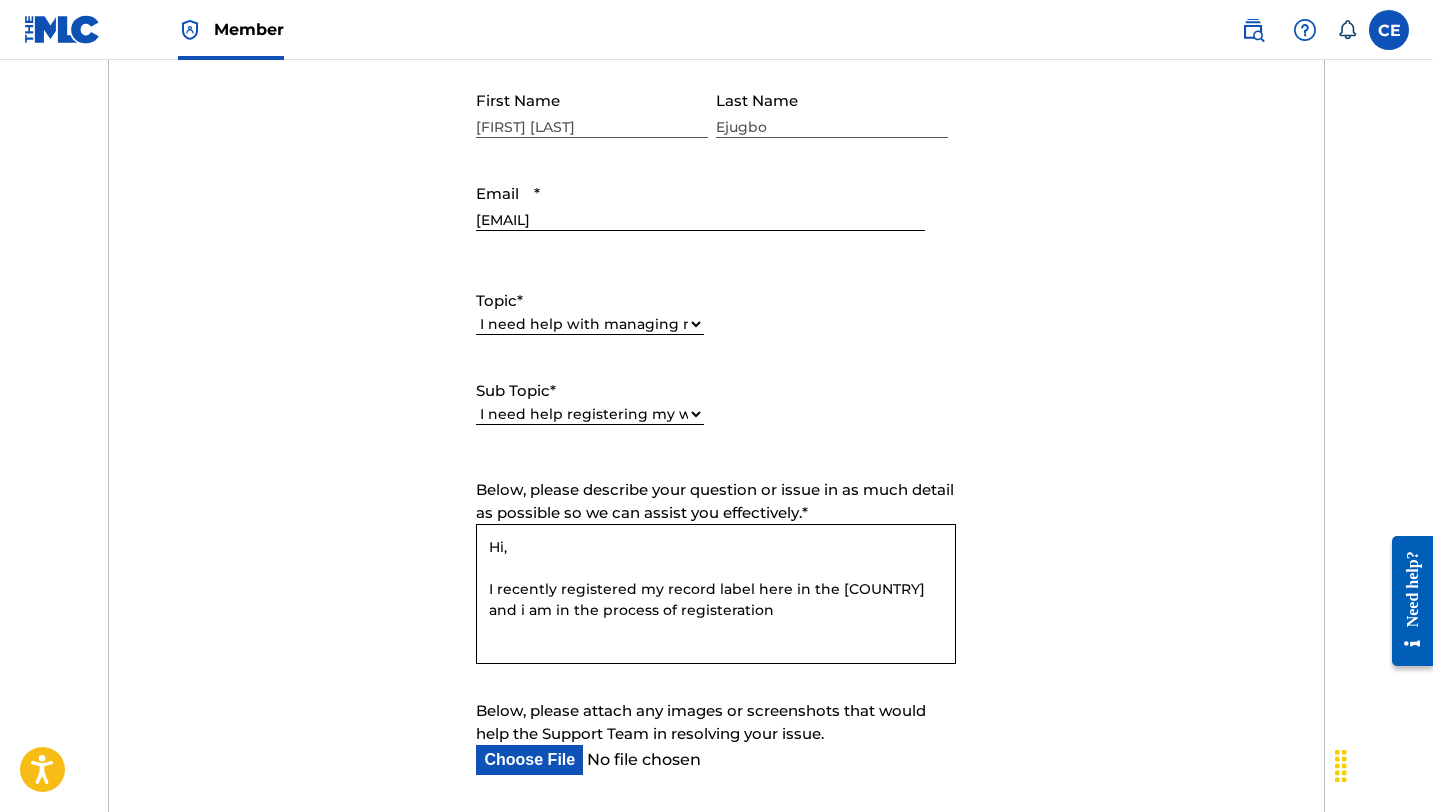 click on "Hi,
I recently registered my record label here in the [COUNTRY] and i am in the process of registeration" at bounding box center [716, 594] 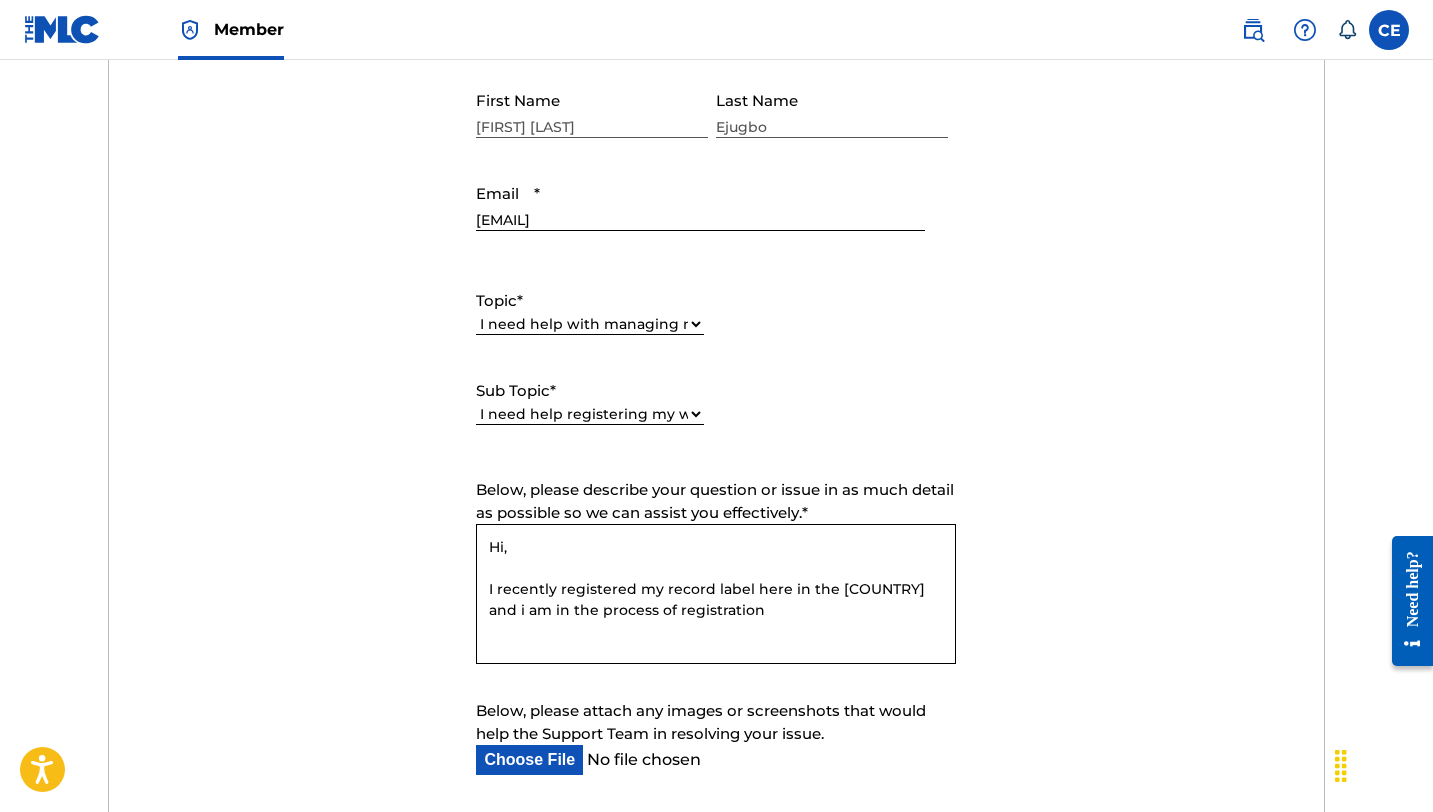 click on "Hi,
I recently registered my record label here in the [COUNTRY] and i am in the process of registration" at bounding box center (716, 594) 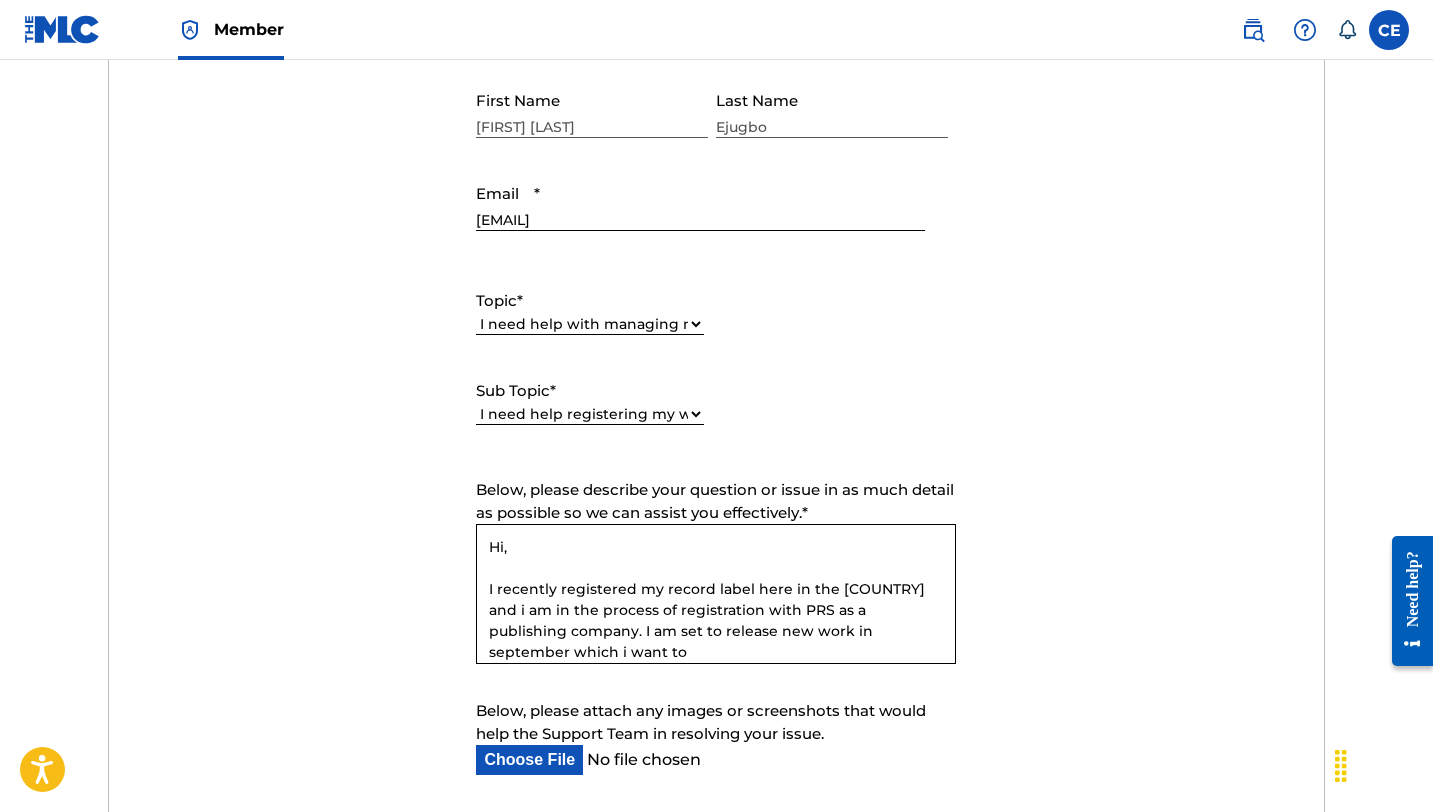click on "Hi,
I recently registered my record label here in the [COUNTRY] and i am in the process of registration with PRS as a publishing company. I am set to release new work in september which i want to" at bounding box center [716, 594] 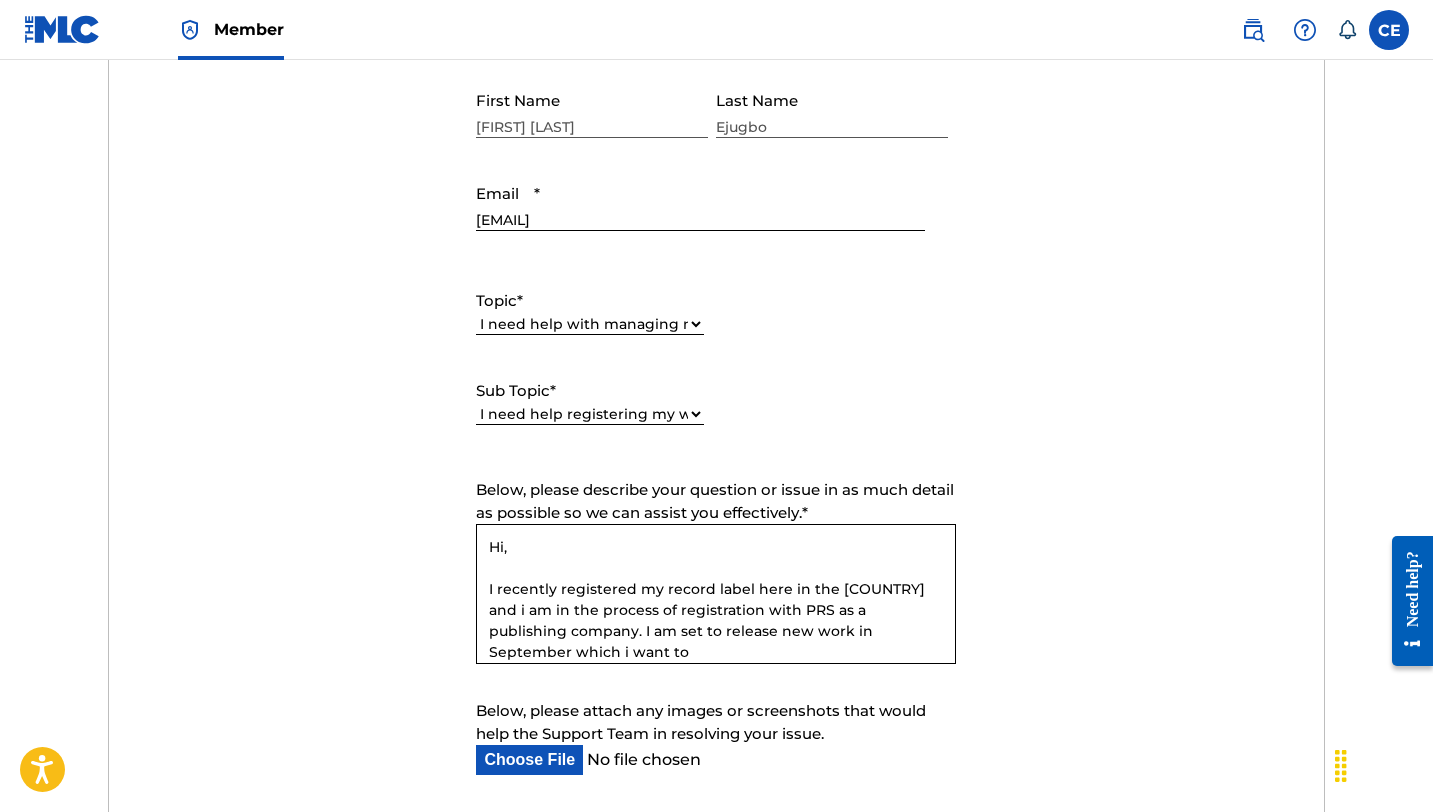click on "Hi,
I recently registered my record label here in the [COUNTRY] and i am in the process of registration with PRS as a publishing company. I am set to release new work in September which i want to" at bounding box center (716, 594) 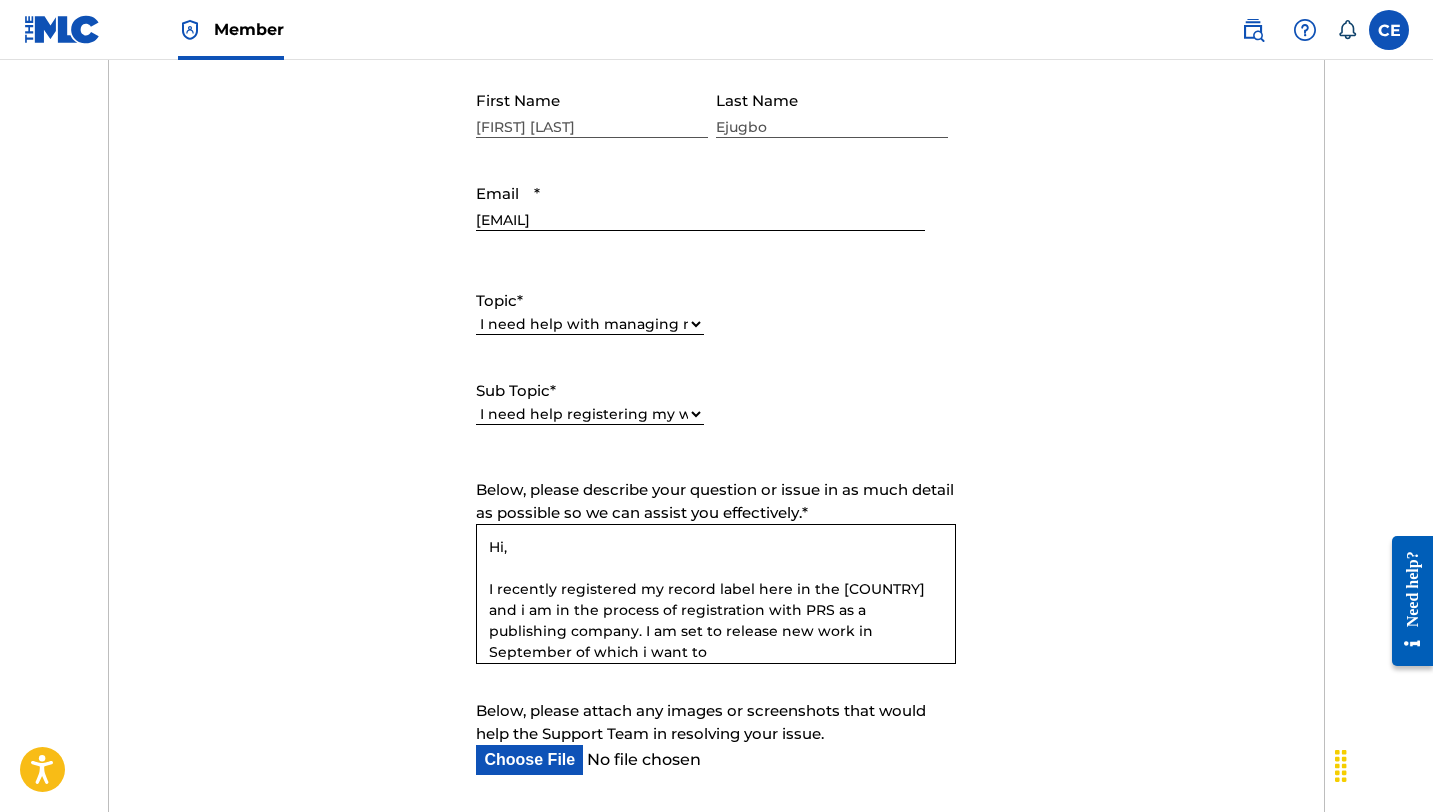 click on "Hi,
I recently registered my record label here in the [COUNTRY] and i am in the process of registration with PRS as a publishing company. I am set to release new work in September of which i want to" at bounding box center [716, 594] 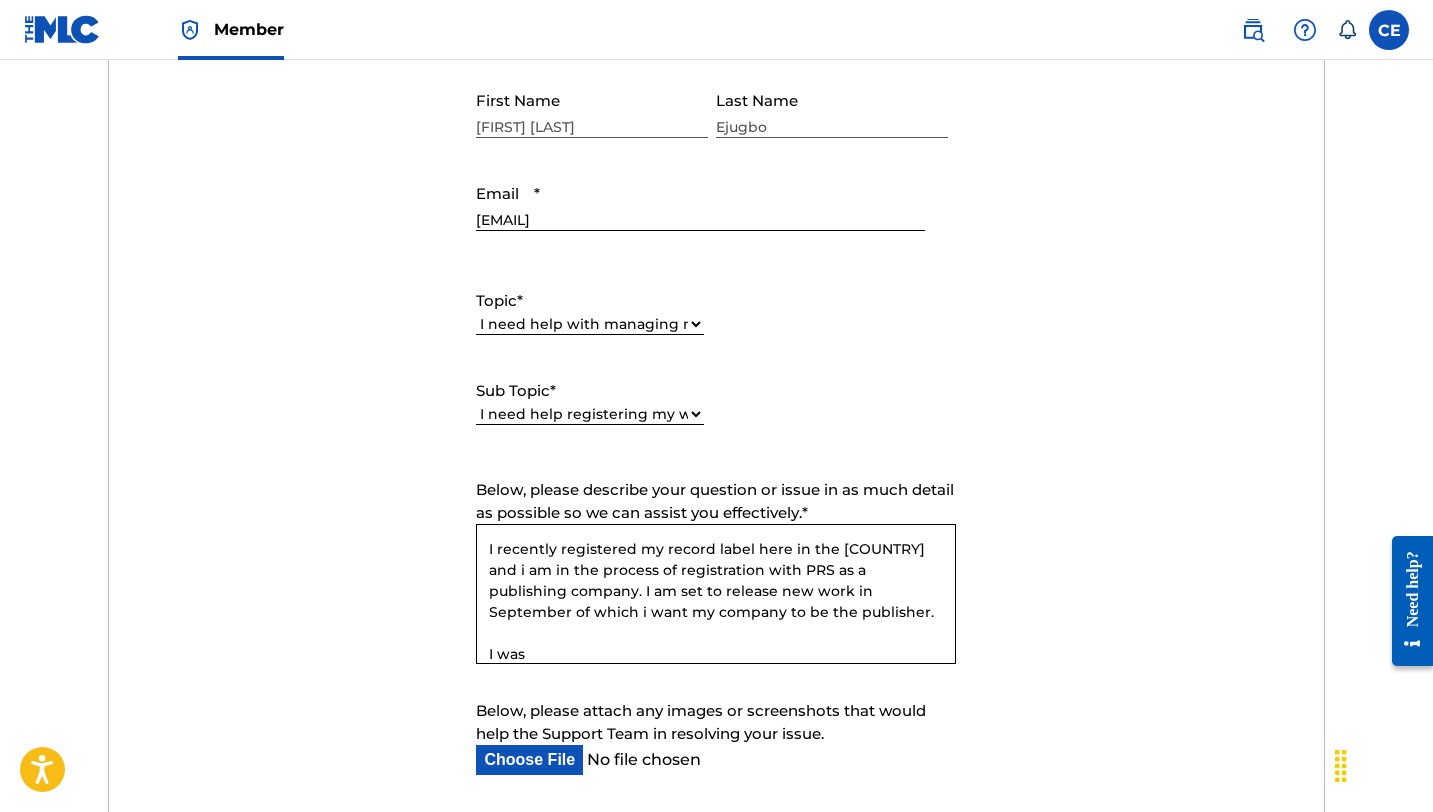 scroll, scrollTop: 54, scrollLeft: 0, axis: vertical 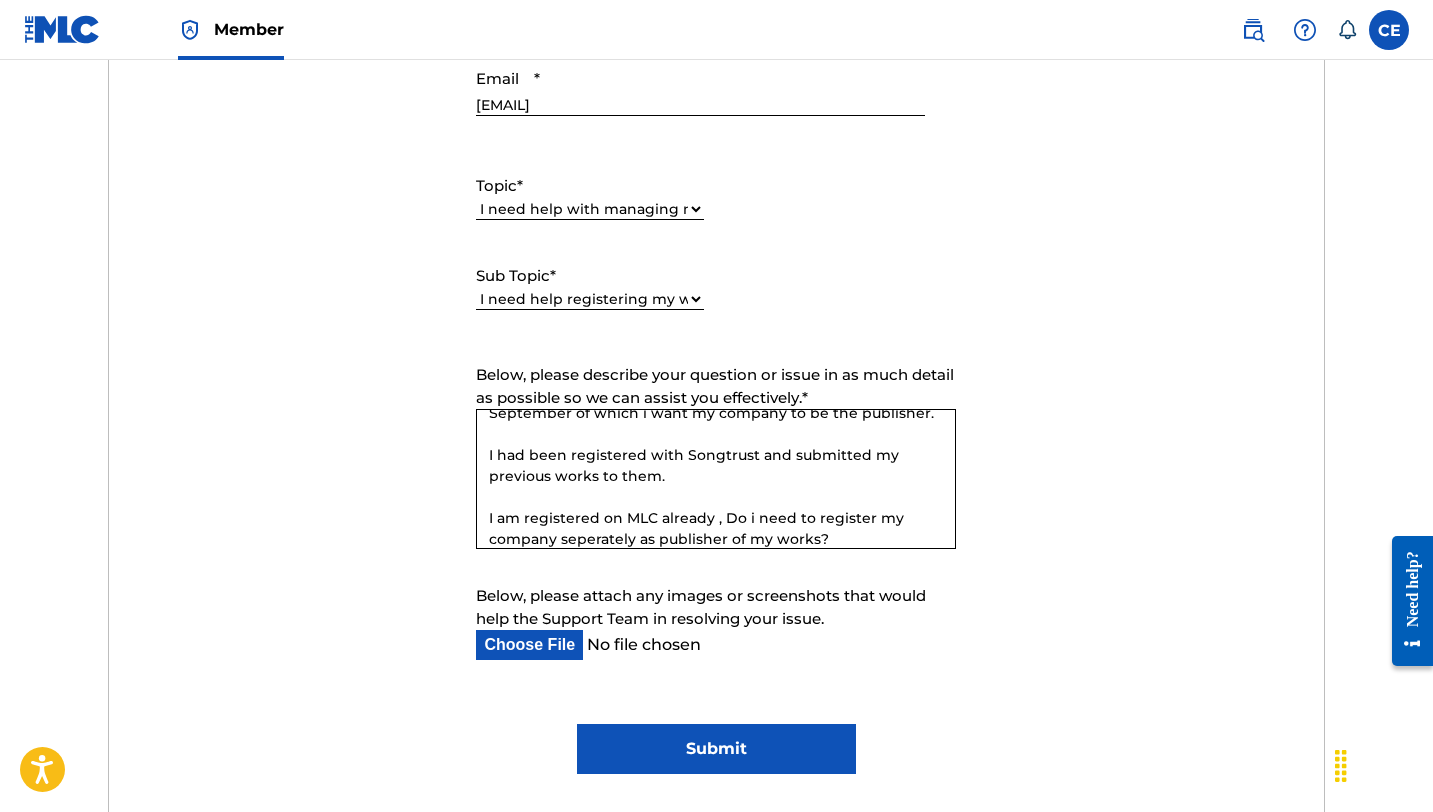 click on "Hi,
I recently registered my record label here in the United Kingdom and i am in the process of registration with PRS as a publishing company. I am set to release new work in September of which i want my company to be the publisher.
I had been registered with Songtrust and submitted my previous works to them.
I am registered on MLC already , Do i need to register my company seperately as publisher of my works?" at bounding box center [716, 479] 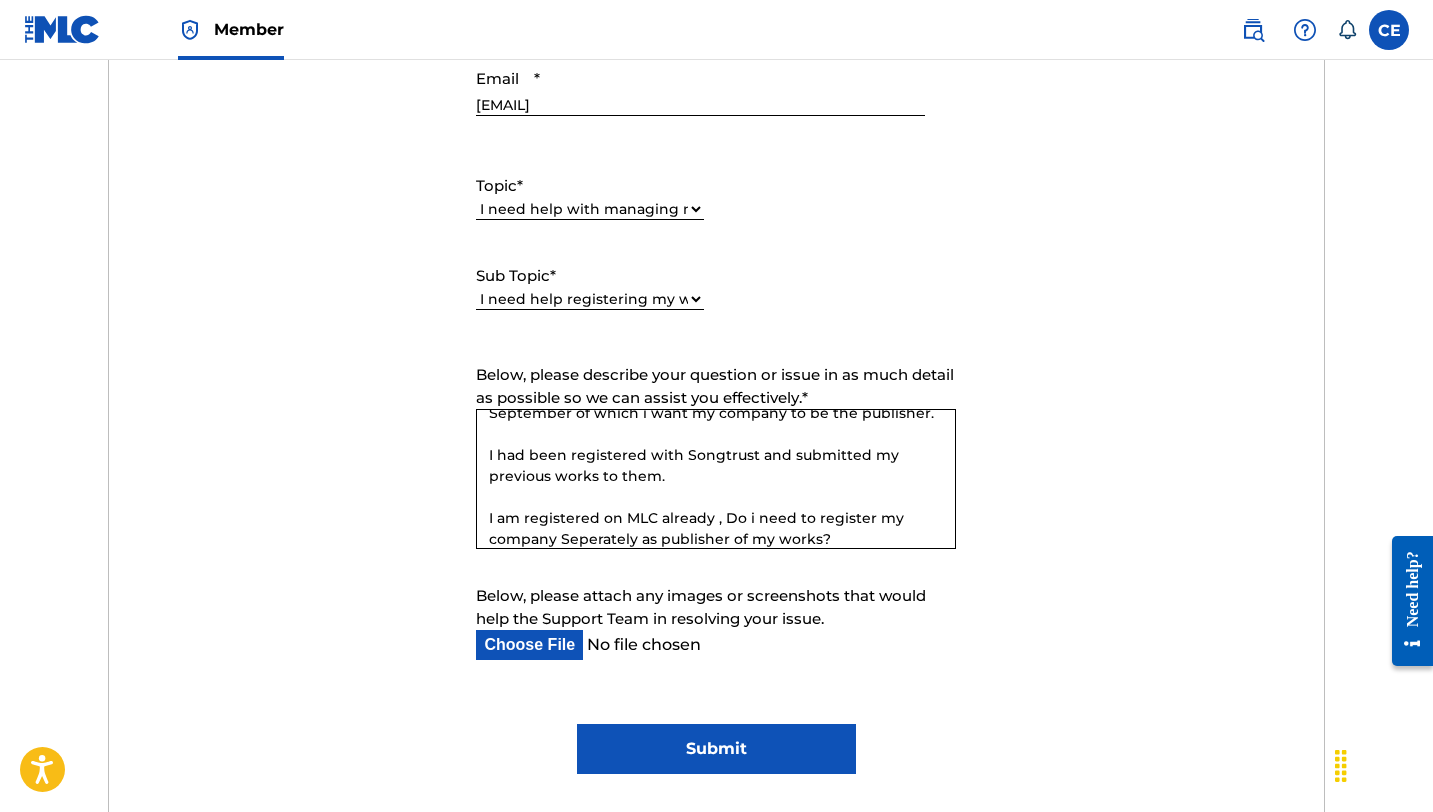 click on "Hi,
I recently registered my record label here in the United Kingdom and i am in the process of registration with PRS as a publishing company. I am set to release new work in September of which i want my company to be the publisher.
I had been registered with Songtrust and submitted my previous works to them.
I am registered on MLC already , Do i need to register my company Seperately as publisher of my works?" at bounding box center (716, 479) 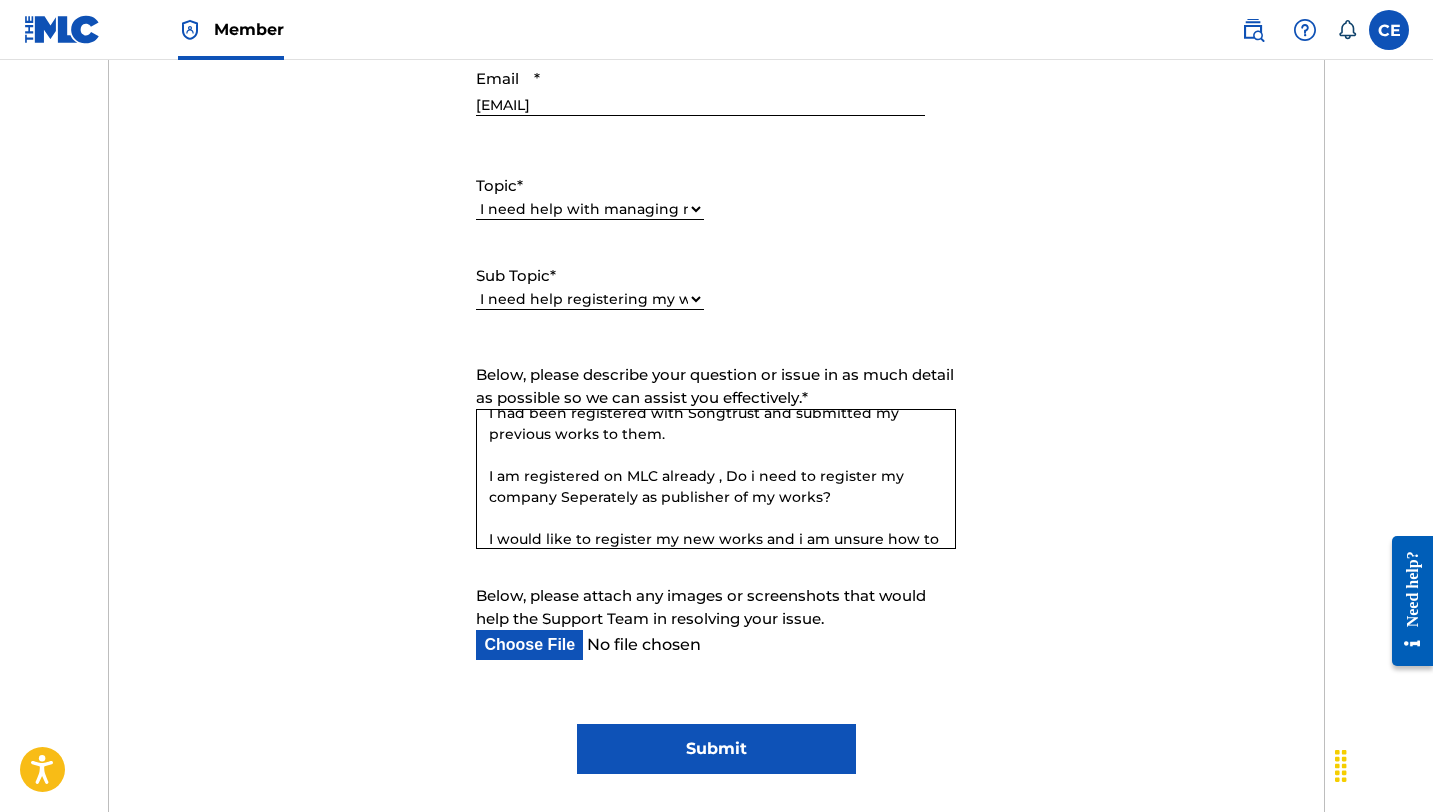 scroll, scrollTop: 187, scrollLeft: 0, axis: vertical 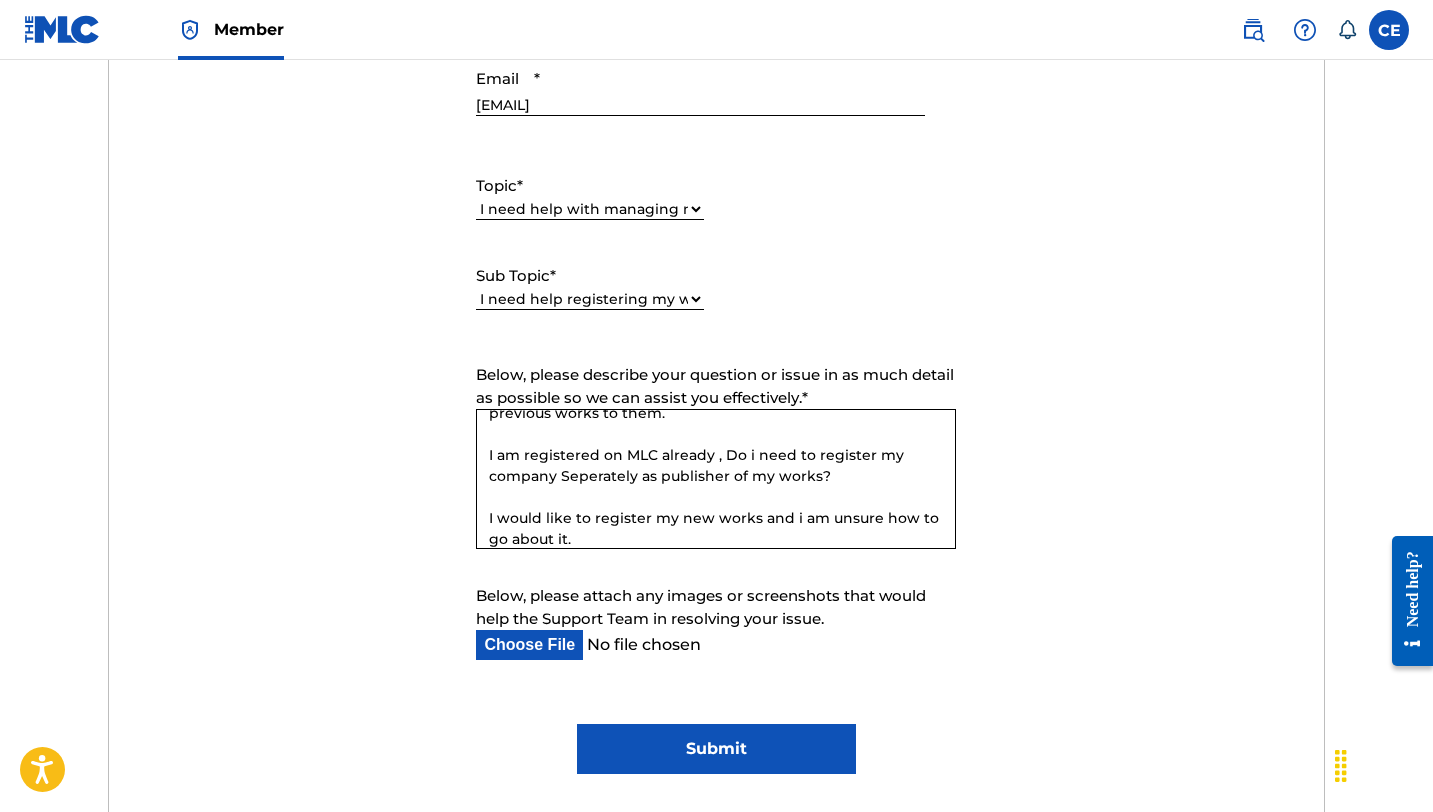 click on "Hi,
I recently registered my record label here in the [COUNTRY] and i am in the process of registration with PRS as a publishing company. I am set to release new work in September of which i want my company to be the publisher.
I had been registered with Songtrust and submitted my previous works to them.
I am registered on MLC already , Do i need to register my company Seperately as publisher of my works?
I would like to register my new works and i am unsure how to go about it." at bounding box center (716, 479) 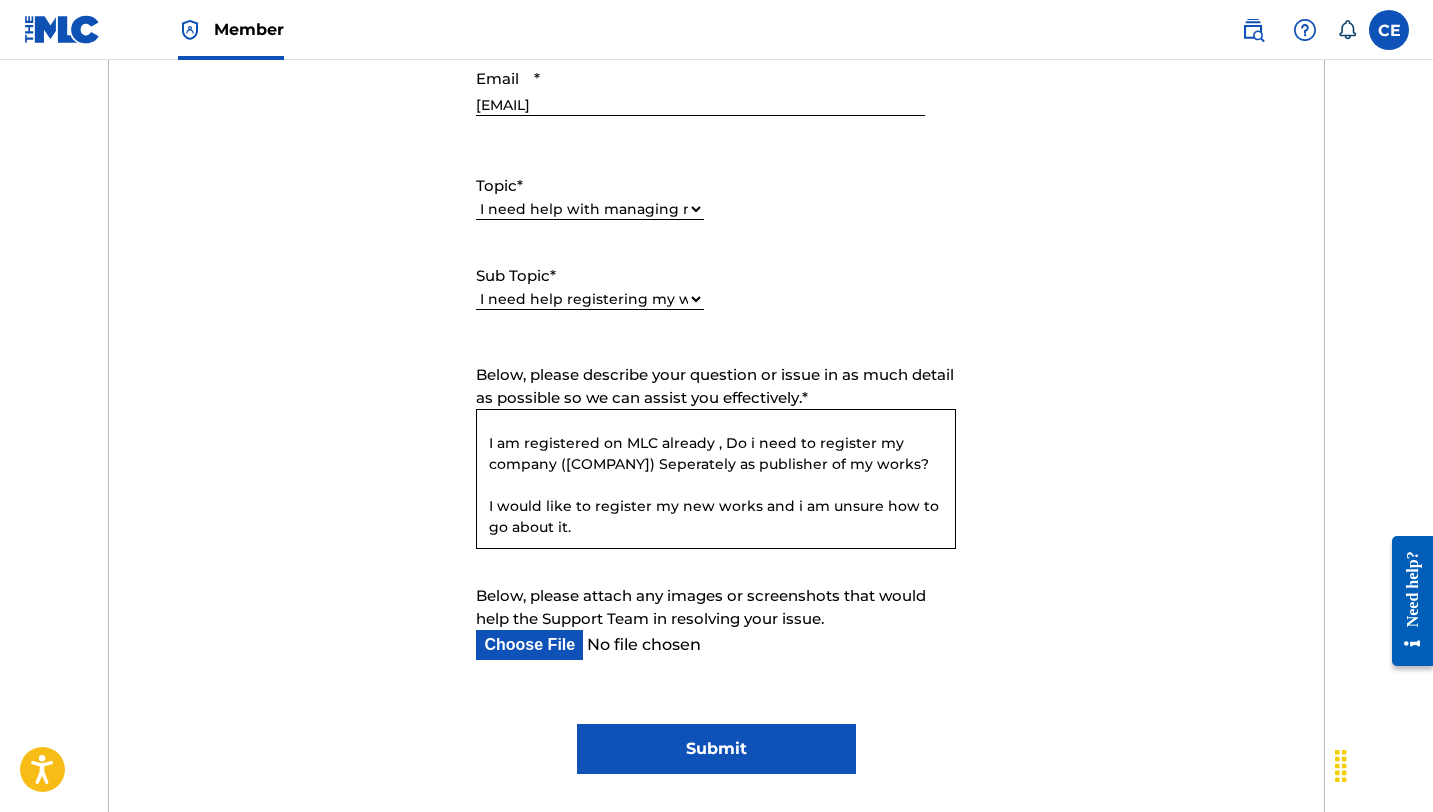 scroll, scrollTop: 222, scrollLeft: 0, axis: vertical 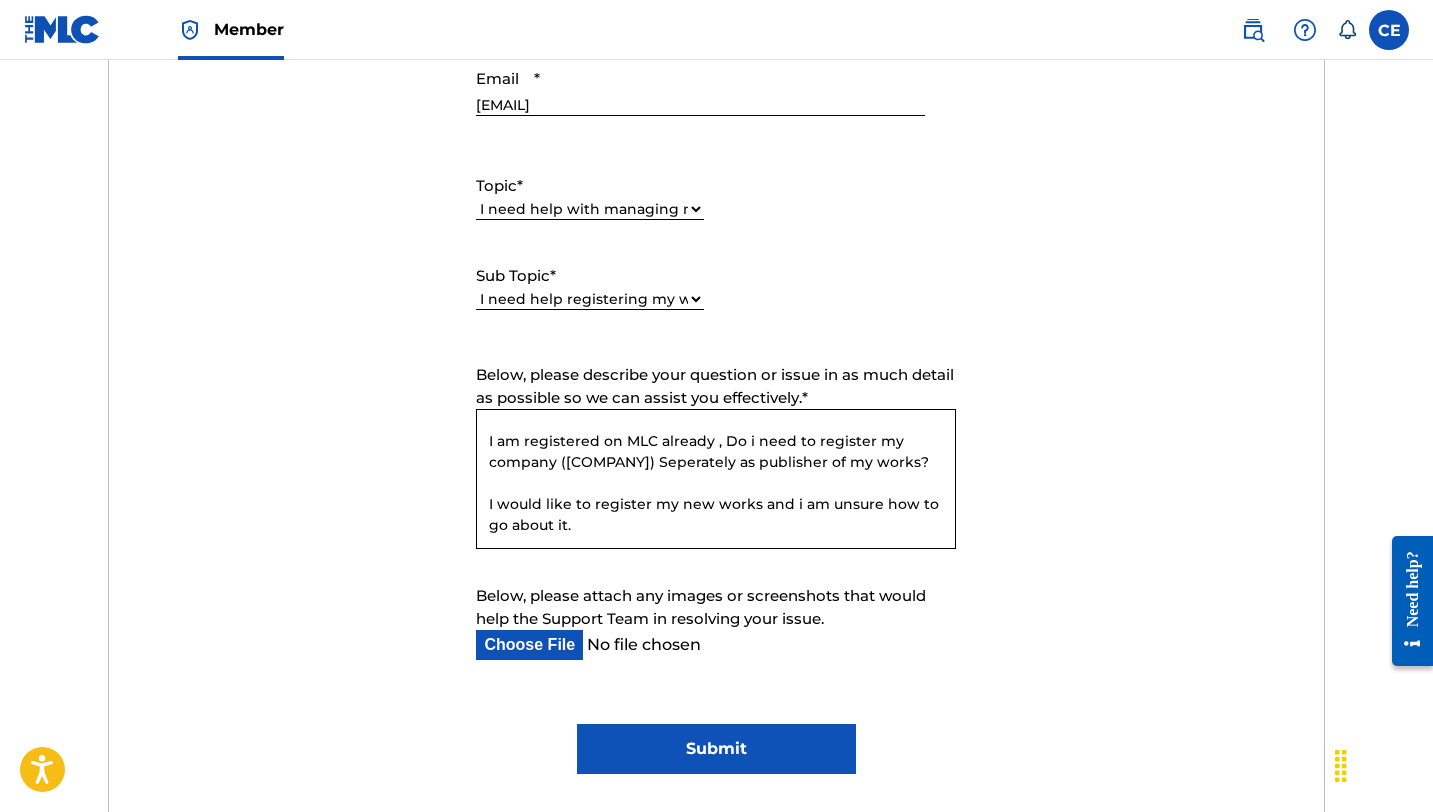 click on "Hi,
I recently registered my record label here in the [COUNTRY] and i am in the process of registration with PRS as a publishing company. I am set to release new work in September of which i want my company to be the publisher.
I had been registered with Songtrust and submitted my previous works to them.
I am registered on MLC already , Do i need to register my company ([COMPANY]) Seperately as publisher of my works?
I would like to register my new works and i am unsure how to go about it." at bounding box center (716, 479) 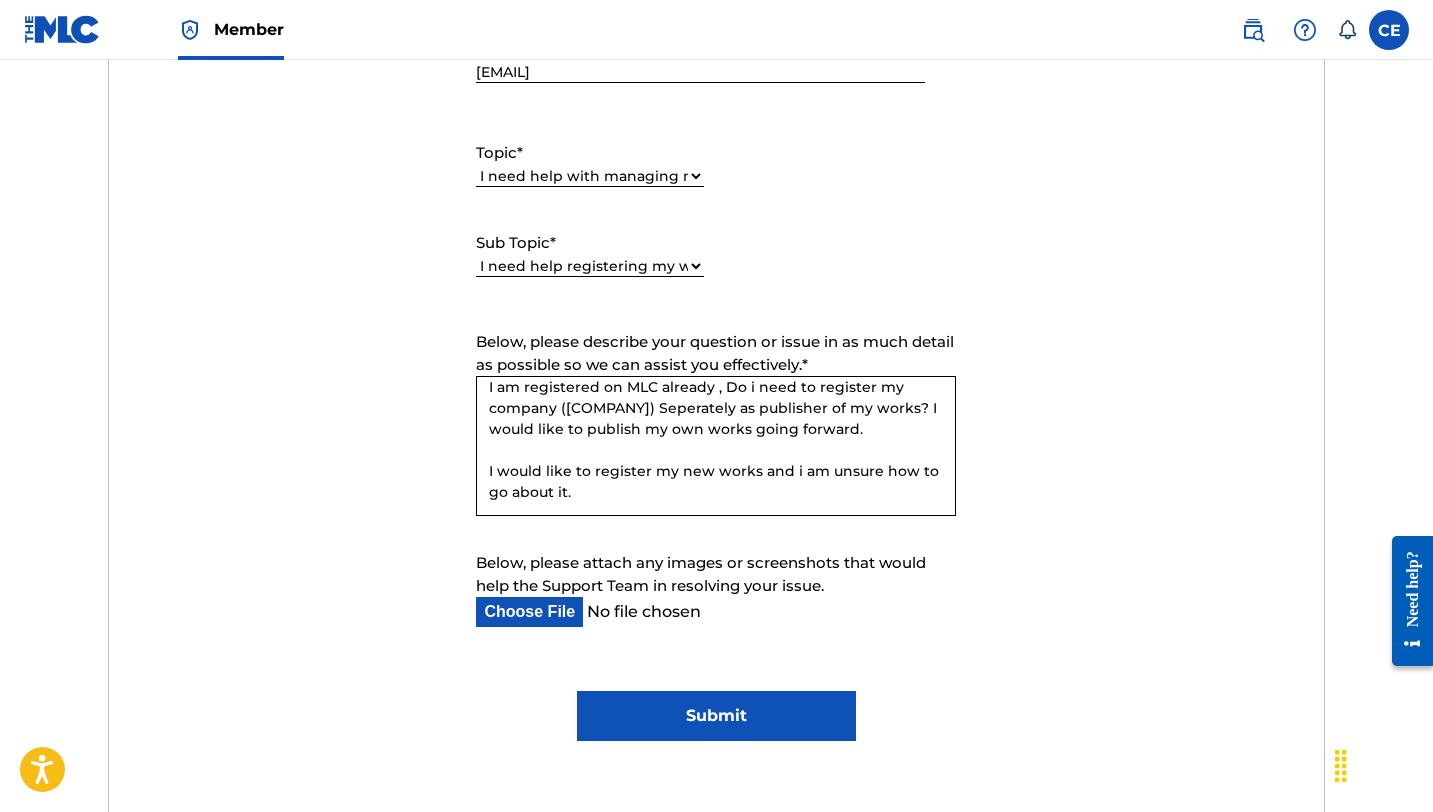 scroll, scrollTop: 974, scrollLeft: 0, axis: vertical 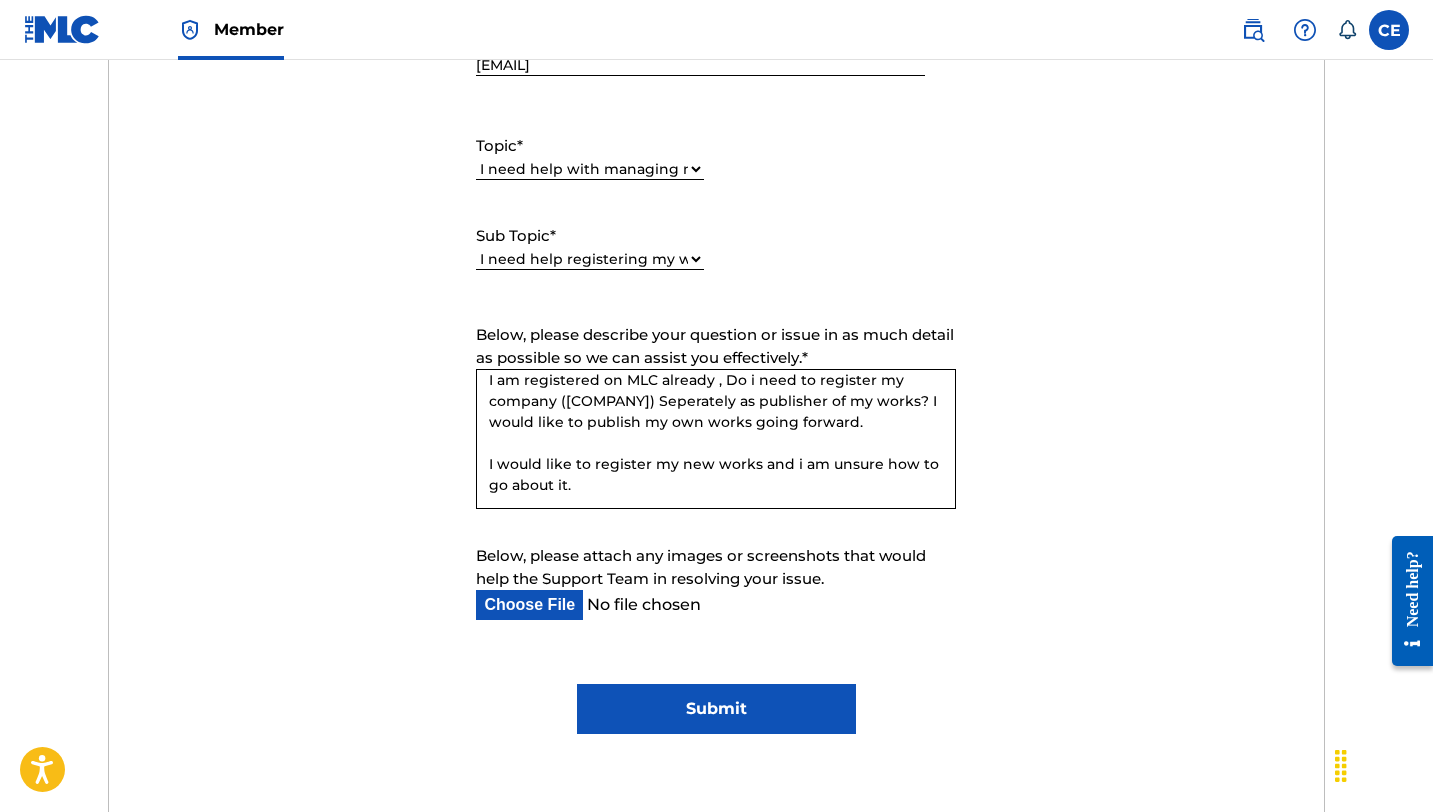 click on "Hi,
I recently registered my record label here in the [COUNTRY] and i am in the process of registration with PRS as a publishing company. I am set to release new work in September of which i want my company to be the publisher.
I had been registered with Songtrust and submitted my previous works to them.
I am registered on MLC already , Do i need to register my company ([COMPANY]) Seperately as publisher of my works? I would like to publish my own works going forward.
I would like to register my new works and i am unsure how to go about it." at bounding box center [716, 439] 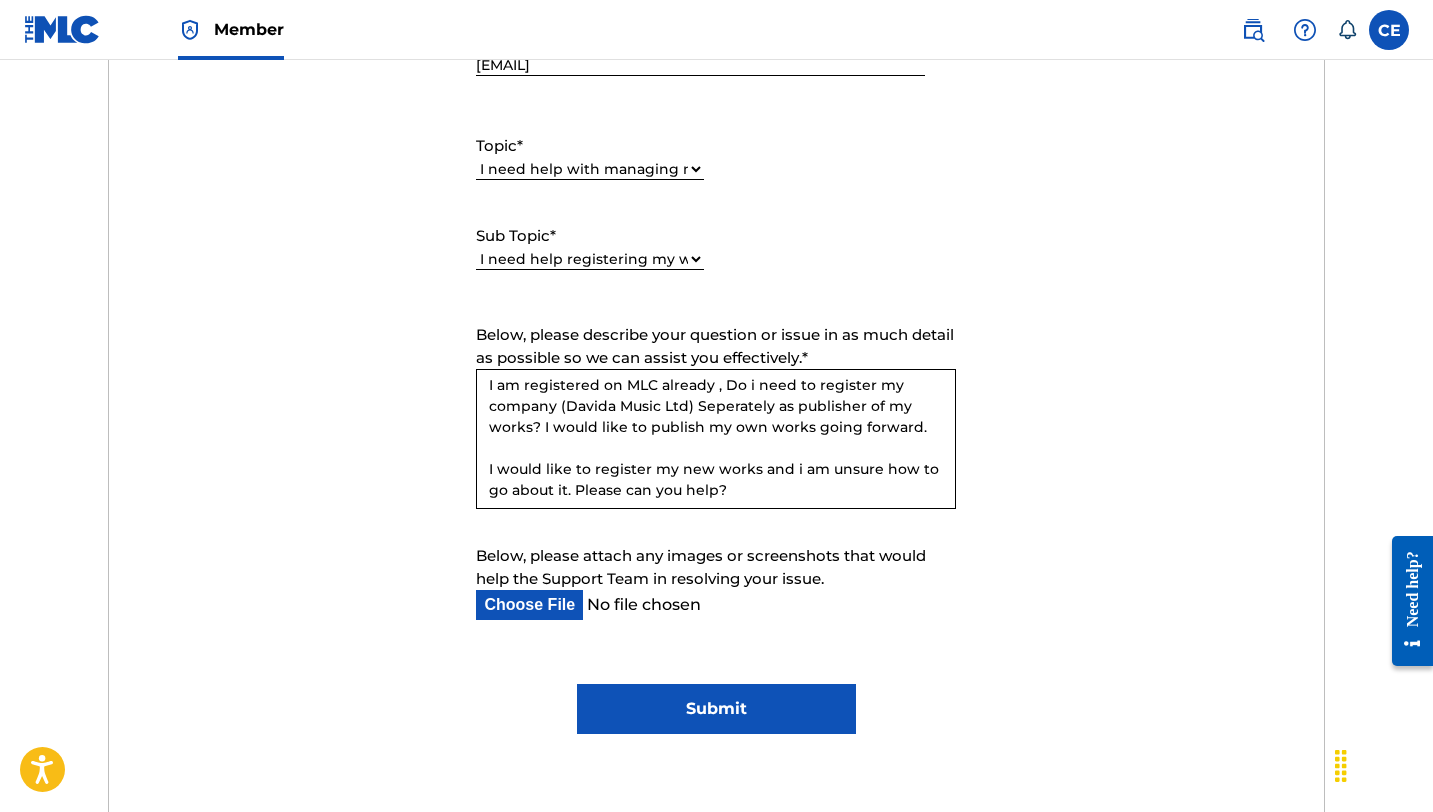 scroll, scrollTop: 222, scrollLeft: 0, axis: vertical 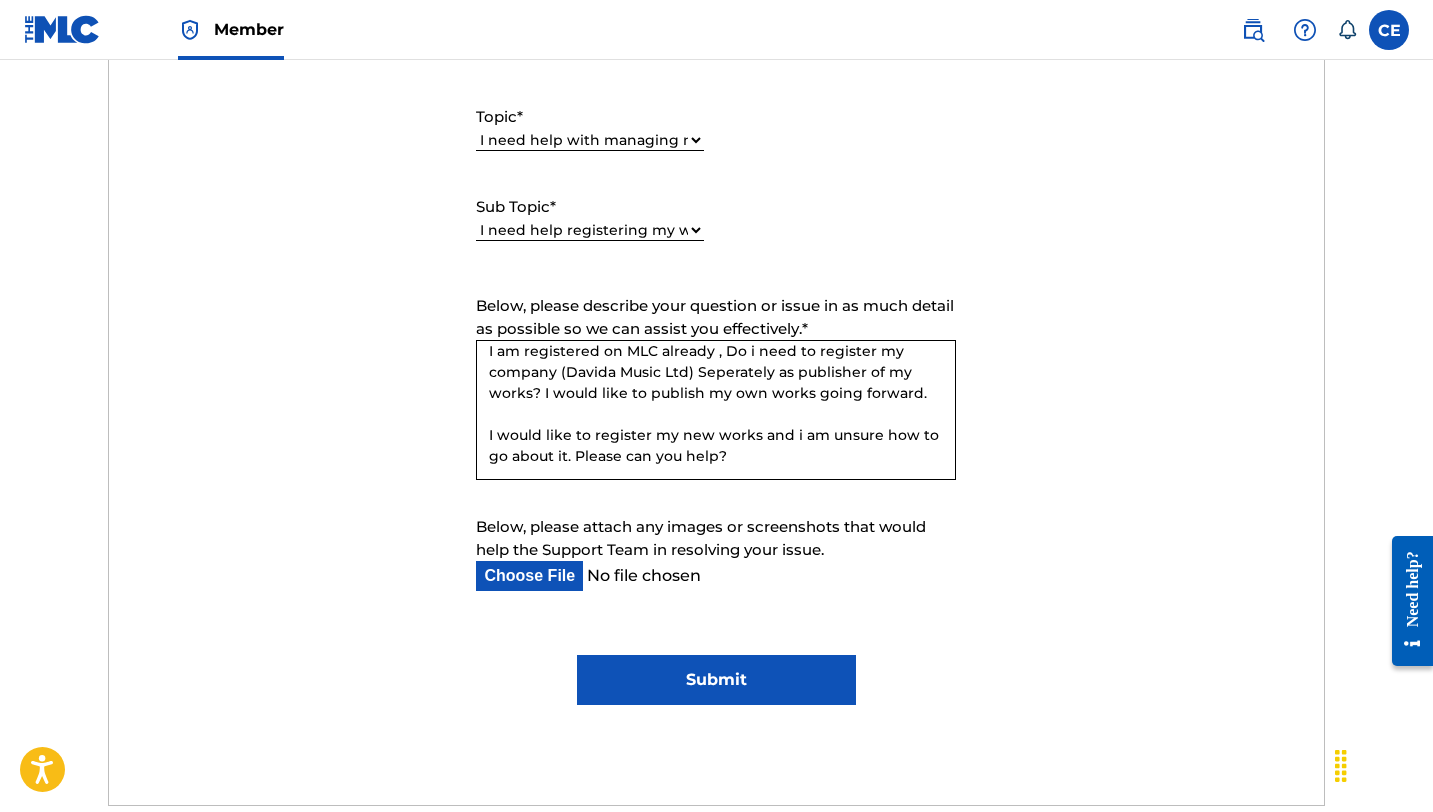 click on "Hi,
I recently registered my record label here in the United Kingdom and i am in the process of registration with PRS as a publishing company. I am set to release new work in September of which i want my company to be the publisher.
I had been registered with Songtrust and submitted my previous works to them.
I am registered on MLC already , Do i need to register my company (Davida Music Ltd) Seperately as publisher of my works? I would like to publish my own works going forward.
I would like to register my new works and i am unsure how to go about it. Please can you help?" at bounding box center [716, 410] 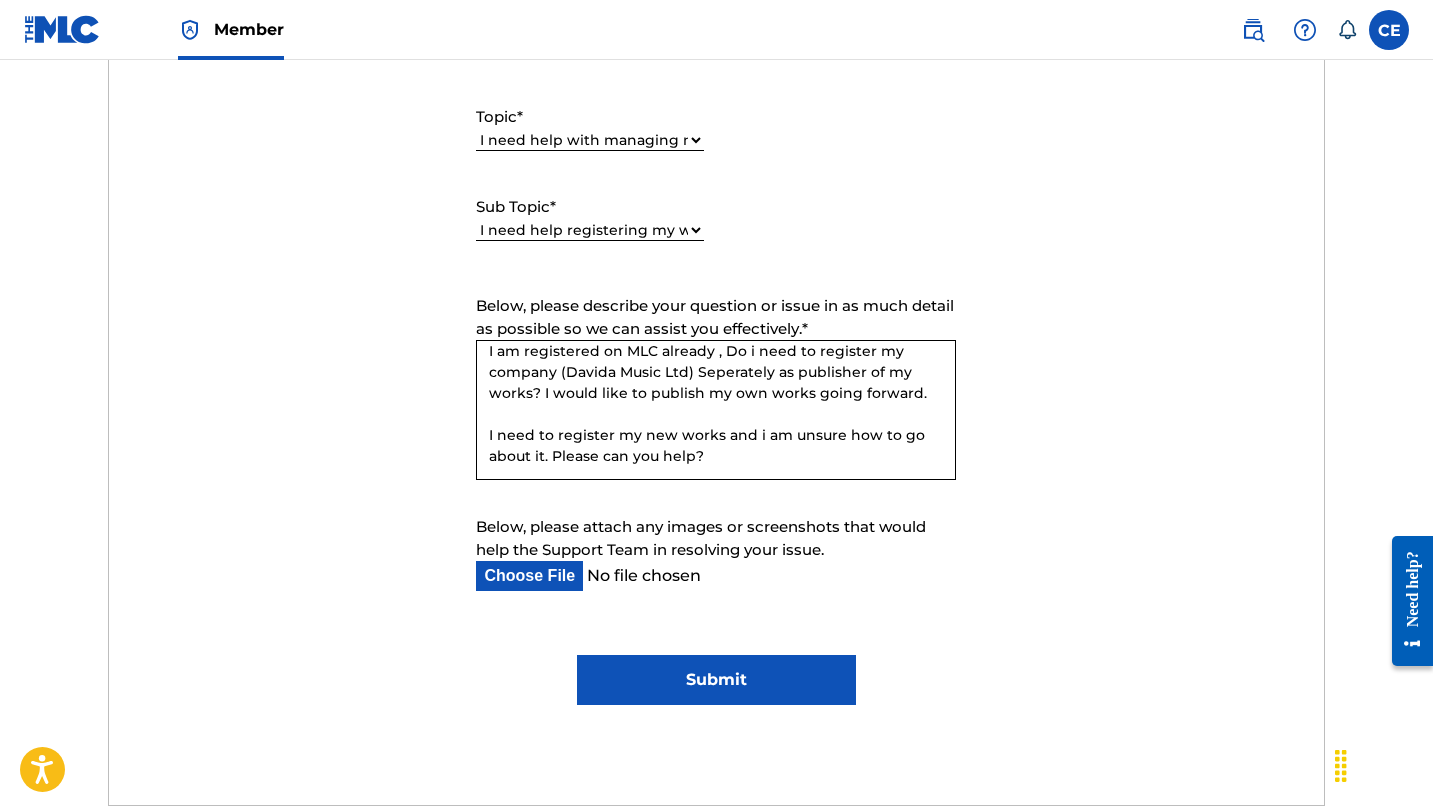 click on "Hi,
I recently registered my record label here in the United Kingdom and i am in the process of registration with PRS as a publishing company. I am set to release new work in September of which i want my company to be the publisher.
I had been registered with Songtrust and submitted my previous works to them.
I am registered on MLC already , Do i need to register my company (Davida Music Ltd) Seperately as publisher of my works? I would like to publish my own works going forward.
I need to register my new works and i am unsure how to go about it. Please can you help?" at bounding box center (716, 410) 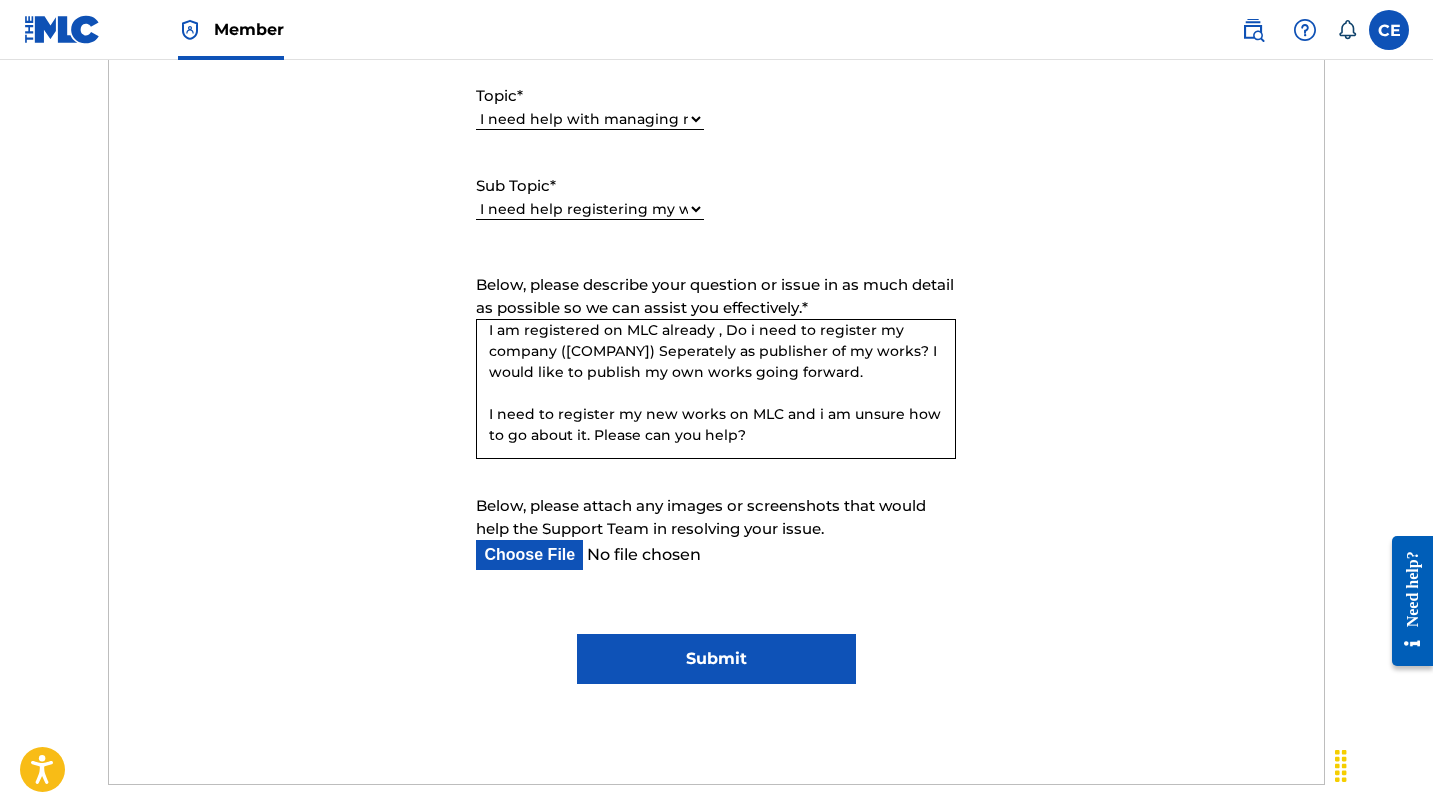 scroll, scrollTop: 1018, scrollLeft: 0, axis: vertical 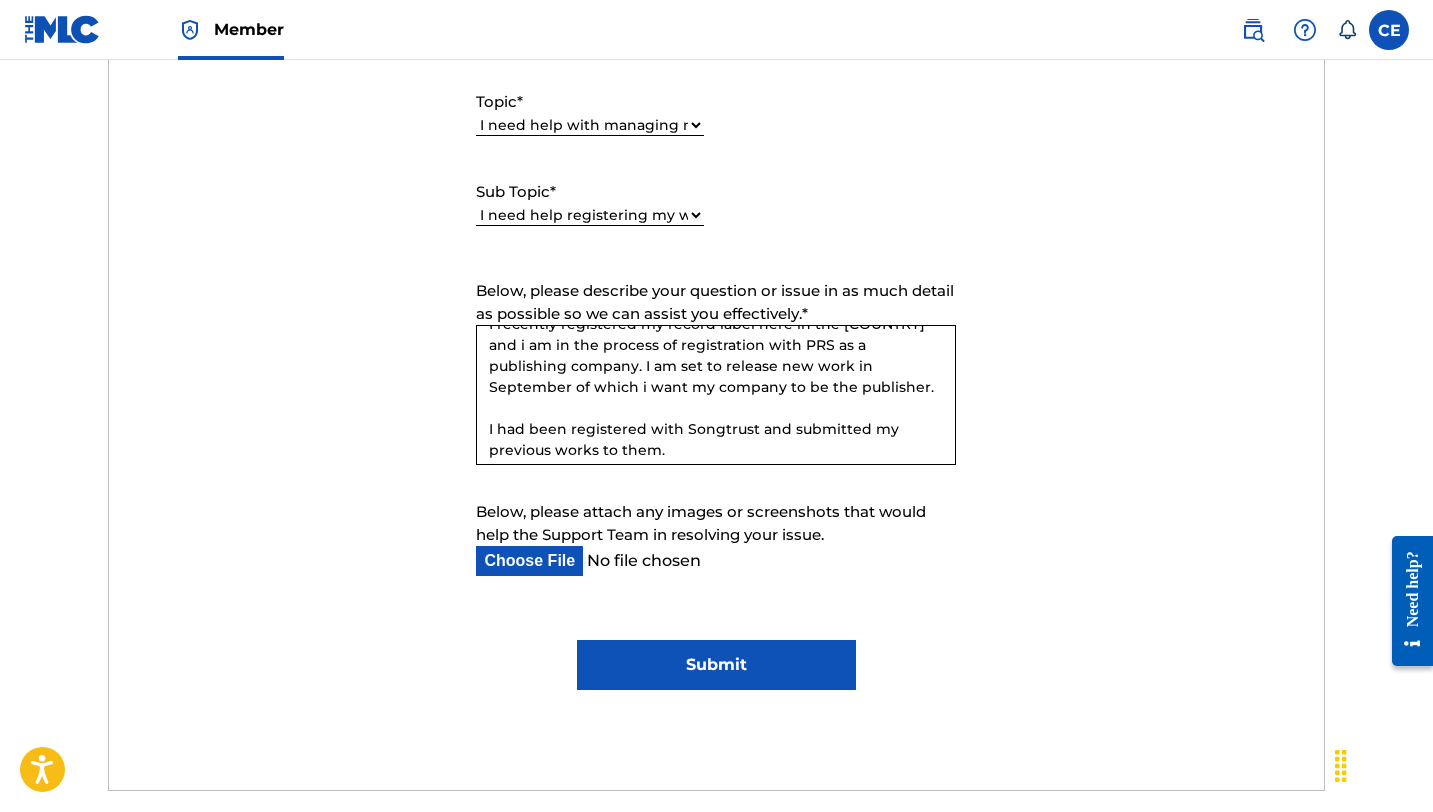 click on "Hi,
I recently registered my record label here in the [COUNTRY] and i am in the process of registration with PRS as a publishing company. I am set to release new work in September of which i want my company to be the publisher.
I had been registered with Songtrust and submitted my previous works to them.
I am registered on MLC already , Do i need to register my company ([COMPANY]) Seperately as publisher of my works? I would like to publish my own works going forward.
I need to register my new works on MLC and i am unsure how to go about it. Please can you help?" at bounding box center (716, 395) 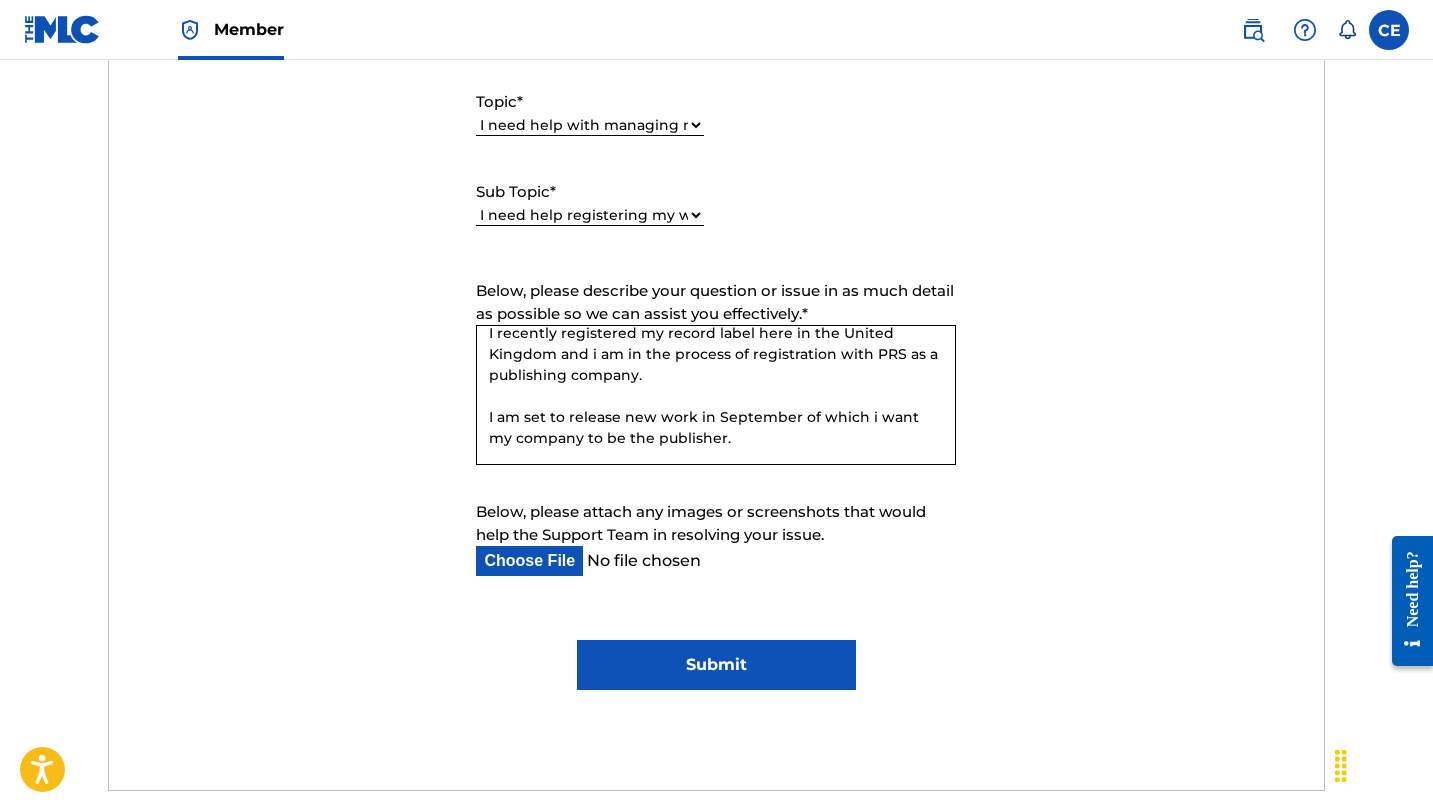scroll, scrollTop: 61, scrollLeft: 0, axis: vertical 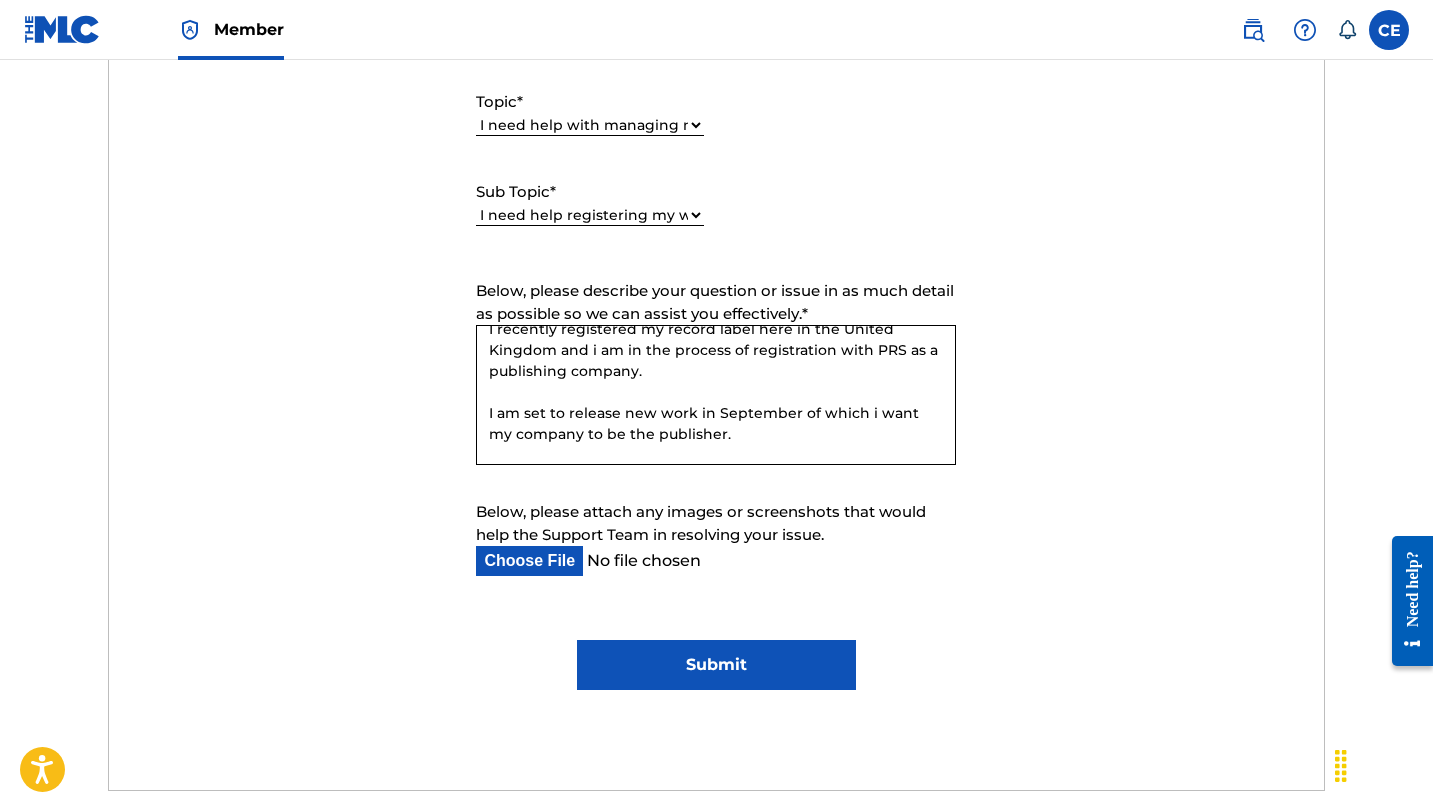 click on "Hi,
I recently registered my record label here in the United Kingdom and i am in the process of registration with PRS as a publishing company.
I am set to release new work in September of which i want my company to be the publisher.
I had been registered with Songtrust and submitted my previous works to them.
I am registered on MLC already , Do i need to register my company (Davida Music Ltd) Seperately as publisher of my works? I would like to publish my own works going forward.
I need to register my new works on MLC and i am unsure how to go about it. Please can you help?" at bounding box center (716, 395) 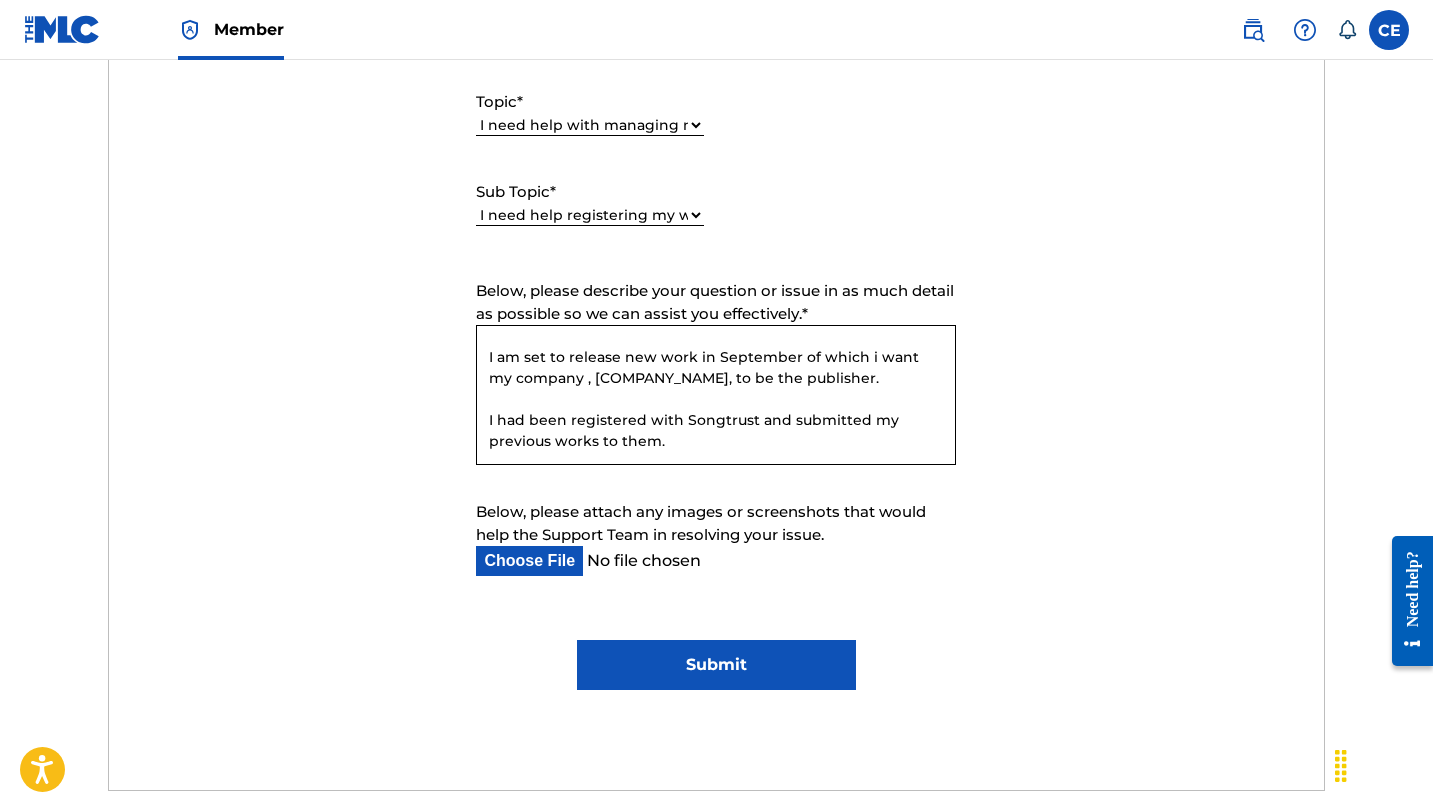 scroll, scrollTop: 113, scrollLeft: 0, axis: vertical 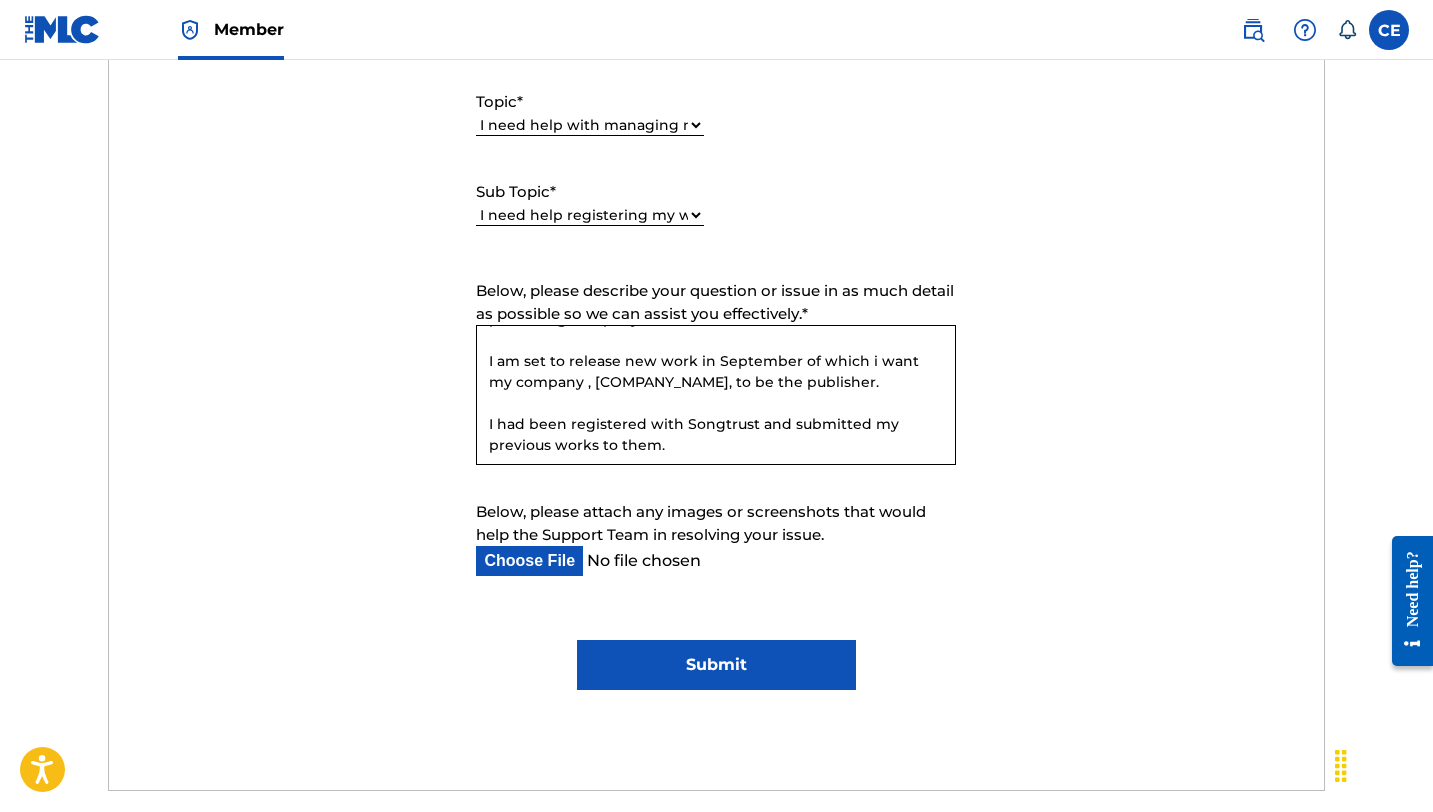 click on "Hi,
I recently registered my record label here in the [COUNTRY] and i am in the process of registration with PRS as a publishing company.
I am set to release new work in September of which i want my company , [COMPANY_NAME], to be the publisher.
I had been registered with Songtrust and submitted my previous works to them.
I am registered on MLC already , Do i need to register my company ([COMPANY_NAME]) Seperately as publisher of my works? I would like to publish my own works going forward.
I need to register my new works on MLC and i am unsure how to go about it. Please can you help?" at bounding box center [716, 395] 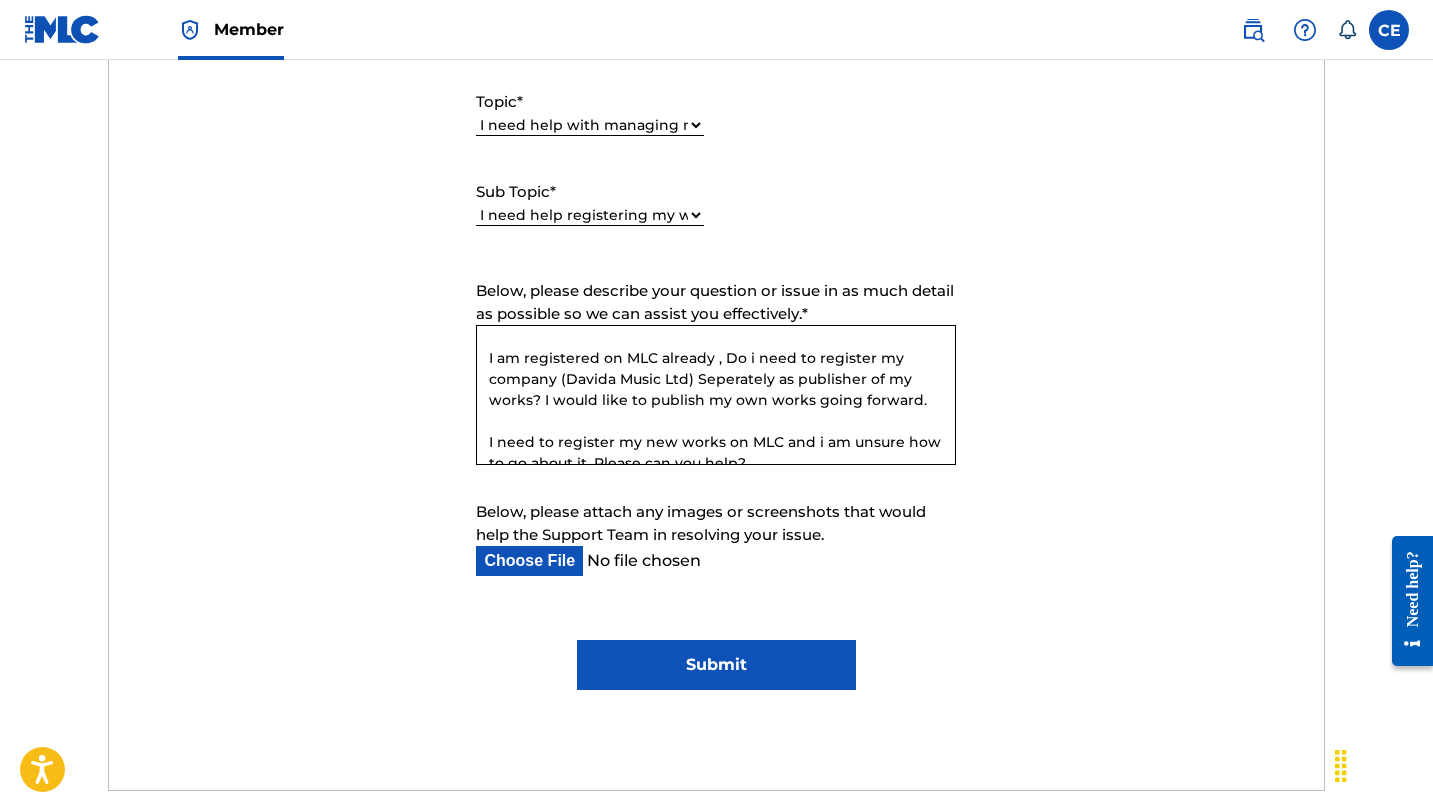 scroll, scrollTop: 247, scrollLeft: 0, axis: vertical 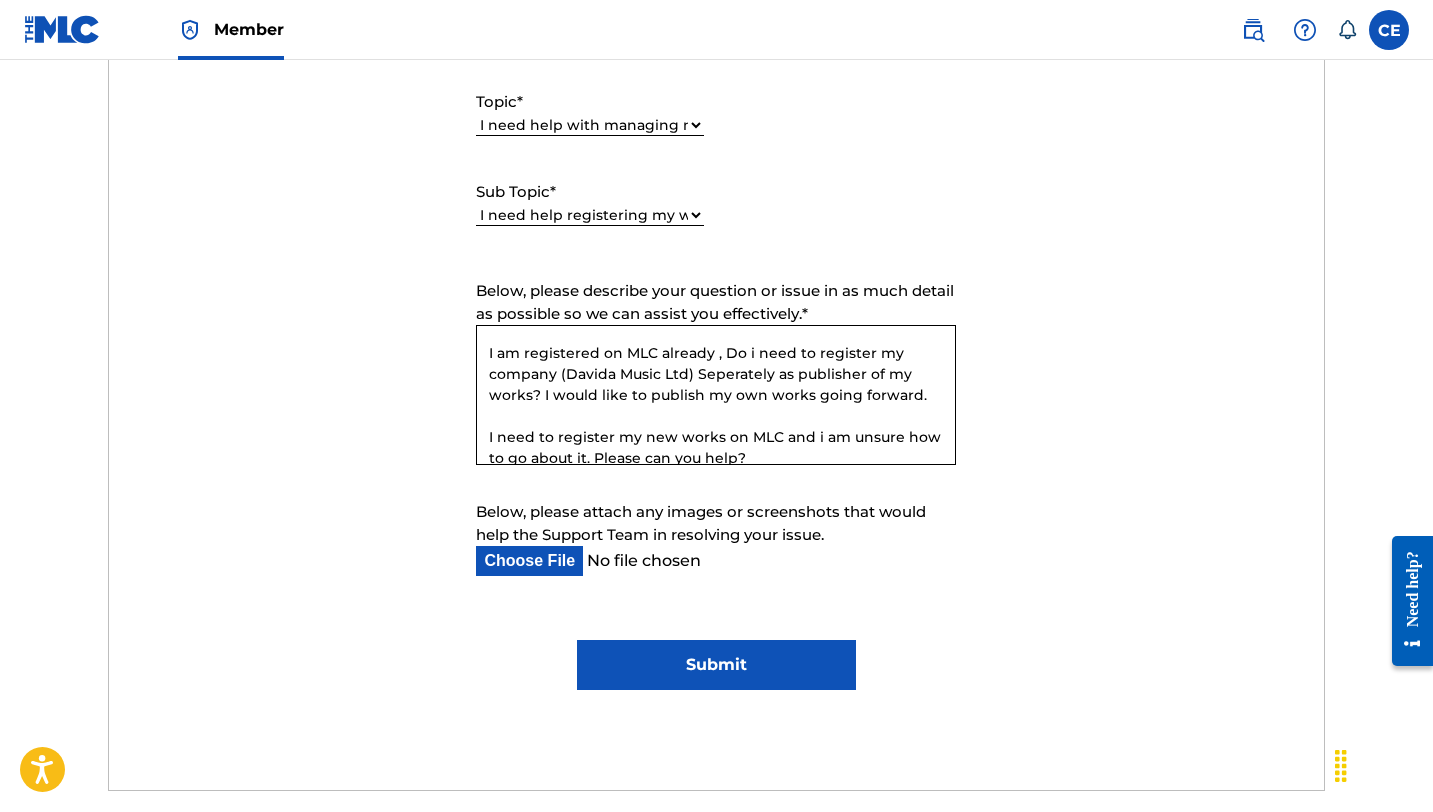 click on "Hi,
I recently registered my record label here in the [COUNTRY] and i am in the process of registration with PRS as a publishing company.
I am set to release new work in September of which i want my new company , Davida Music Ltd, to be the publisher.
I had been registered with Songtrust and submitted my previous works to them.
I am registered on MLC already , Do i need to register my company (Davida Music Ltd) Seperately as publisher of my works? I would like to publish my own works going forward.
I need to register my new works on MLC and i am unsure how to go about it. Please can you help?" at bounding box center [716, 395] 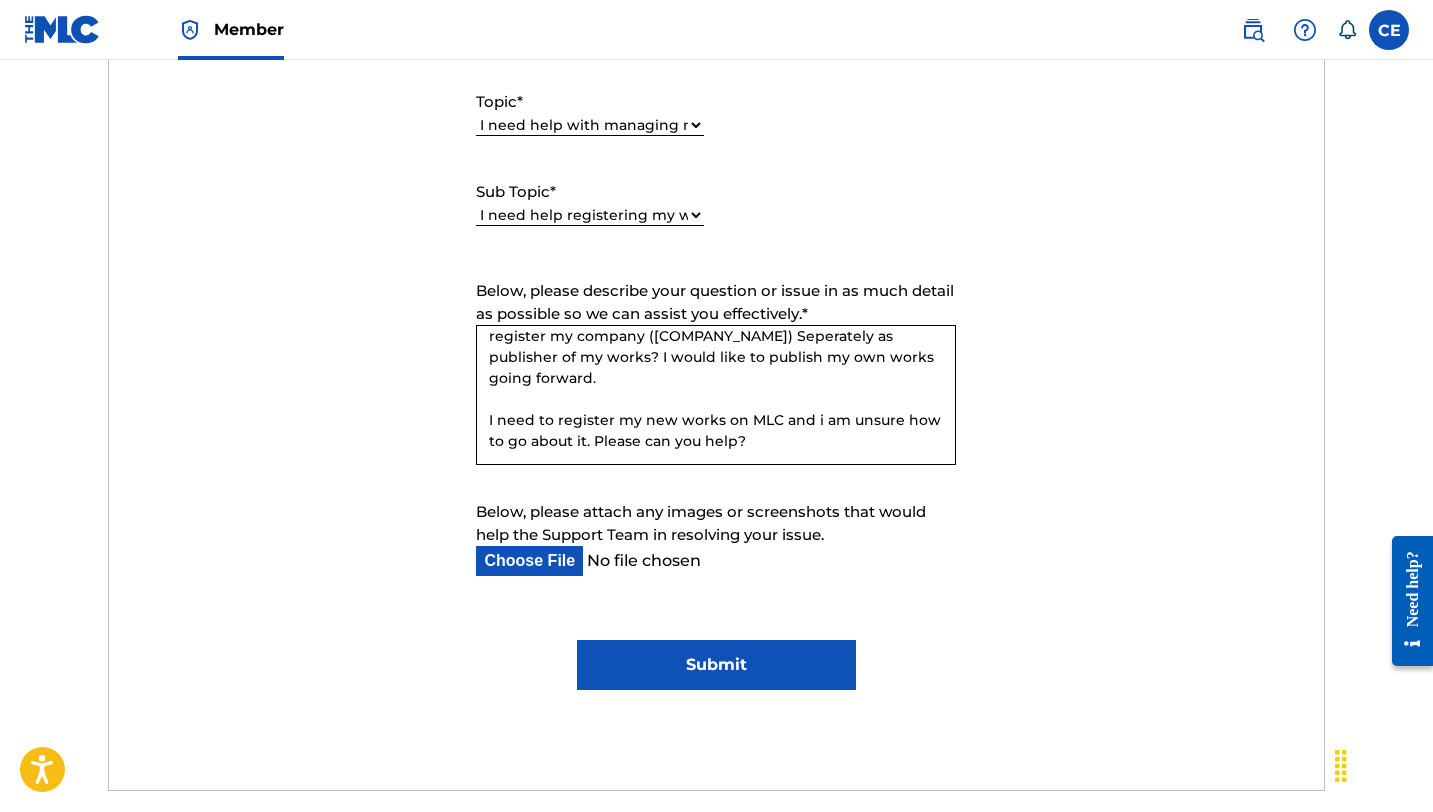 scroll, scrollTop: 274, scrollLeft: 0, axis: vertical 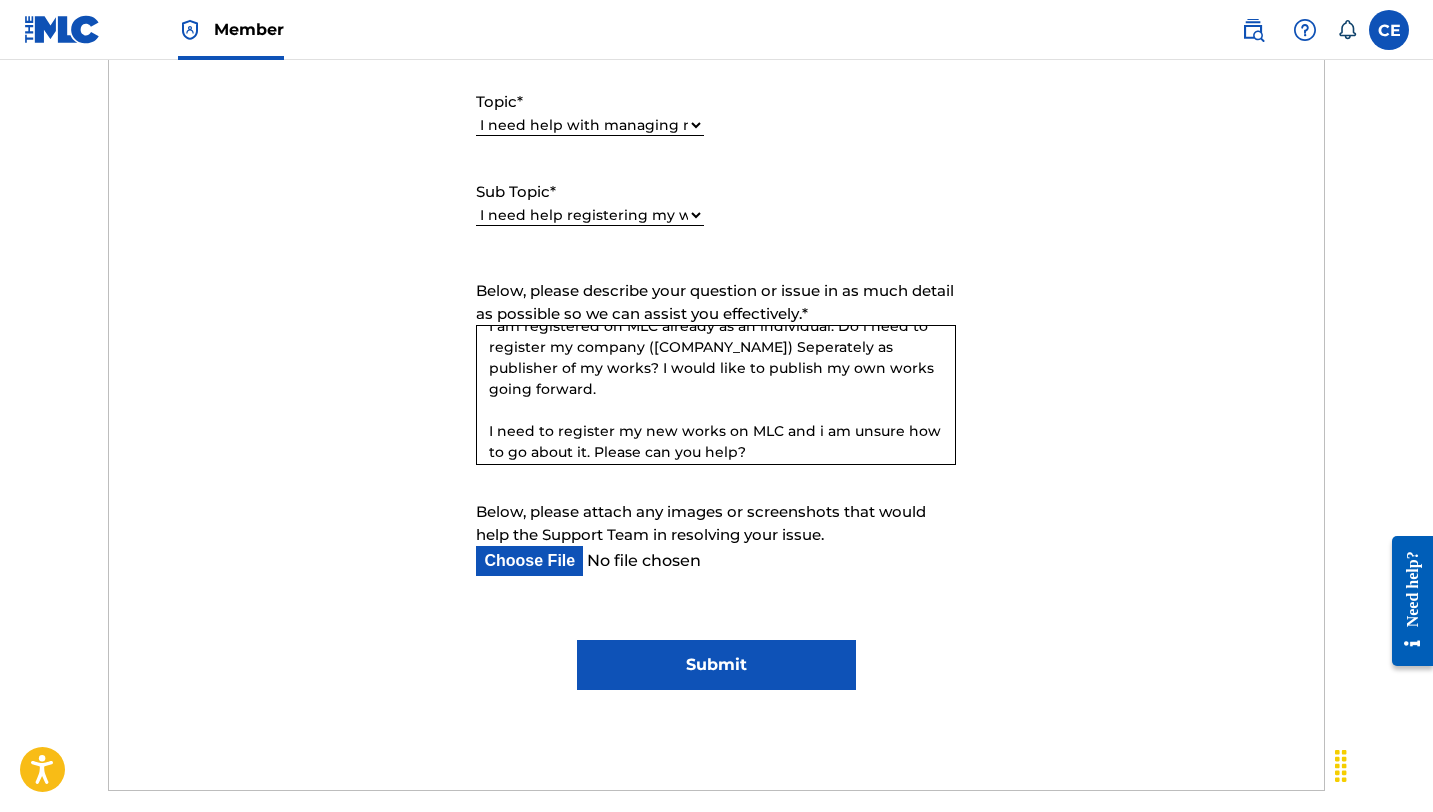 type on "Hi,
I recently registered my record label here in the [COUNTRY] and i am in the process of registration with PRS as a publishing company.
I am set to release new work in September of which i want my new company , [COMPANY_NAME], to be the publisher.
I had been registered with Songtrust and submitted my previous works to them.
I am registered on MLC already as an individual. Do i need to register my company ([COMPANY_NAME]) Seperately as publisher of my works? I would like to publish my own works going forward.
I need to register my new works on MLC and i am unsure how to go about it. Please can you help?" 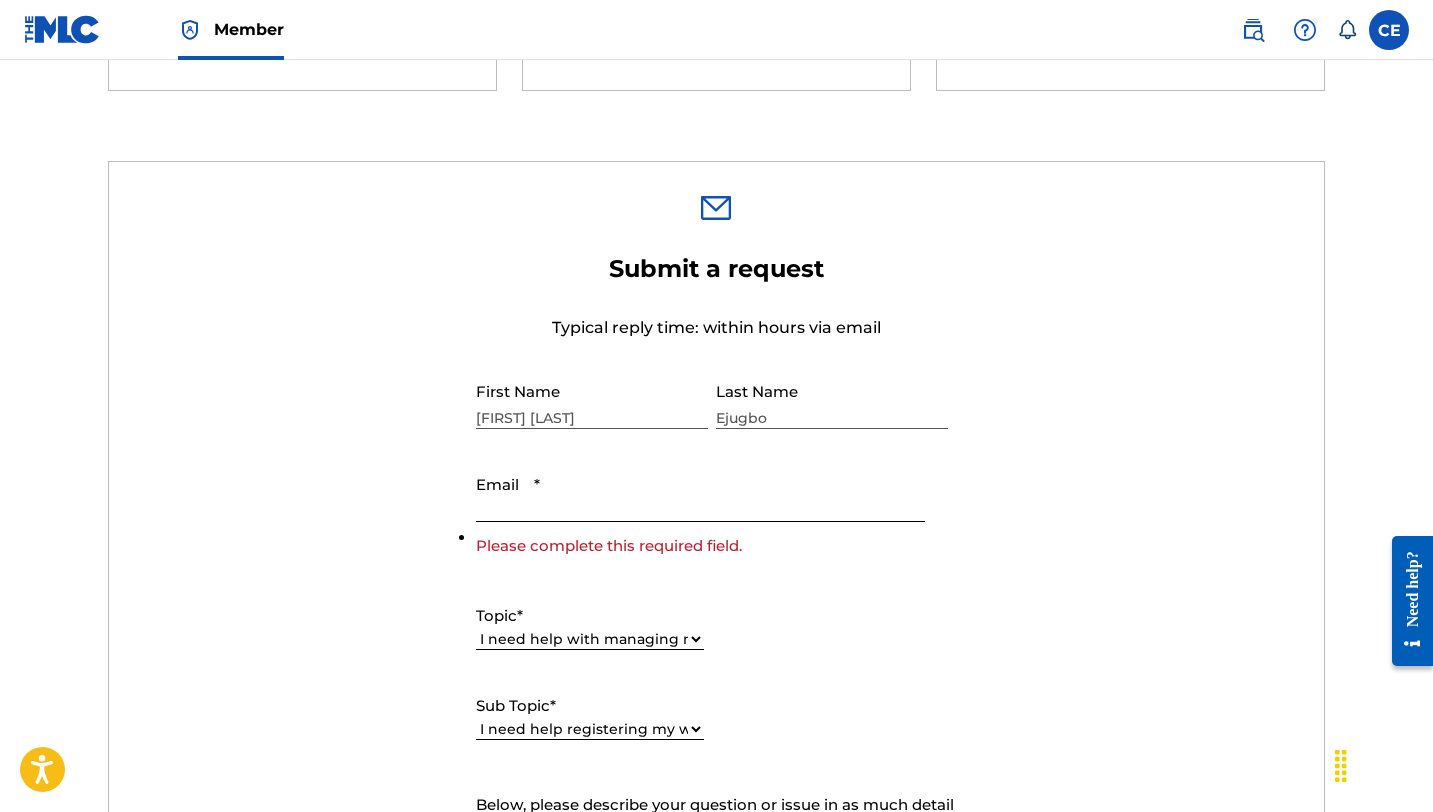 scroll, scrollTop: 525, scrollLeft: 0, axis: vertical 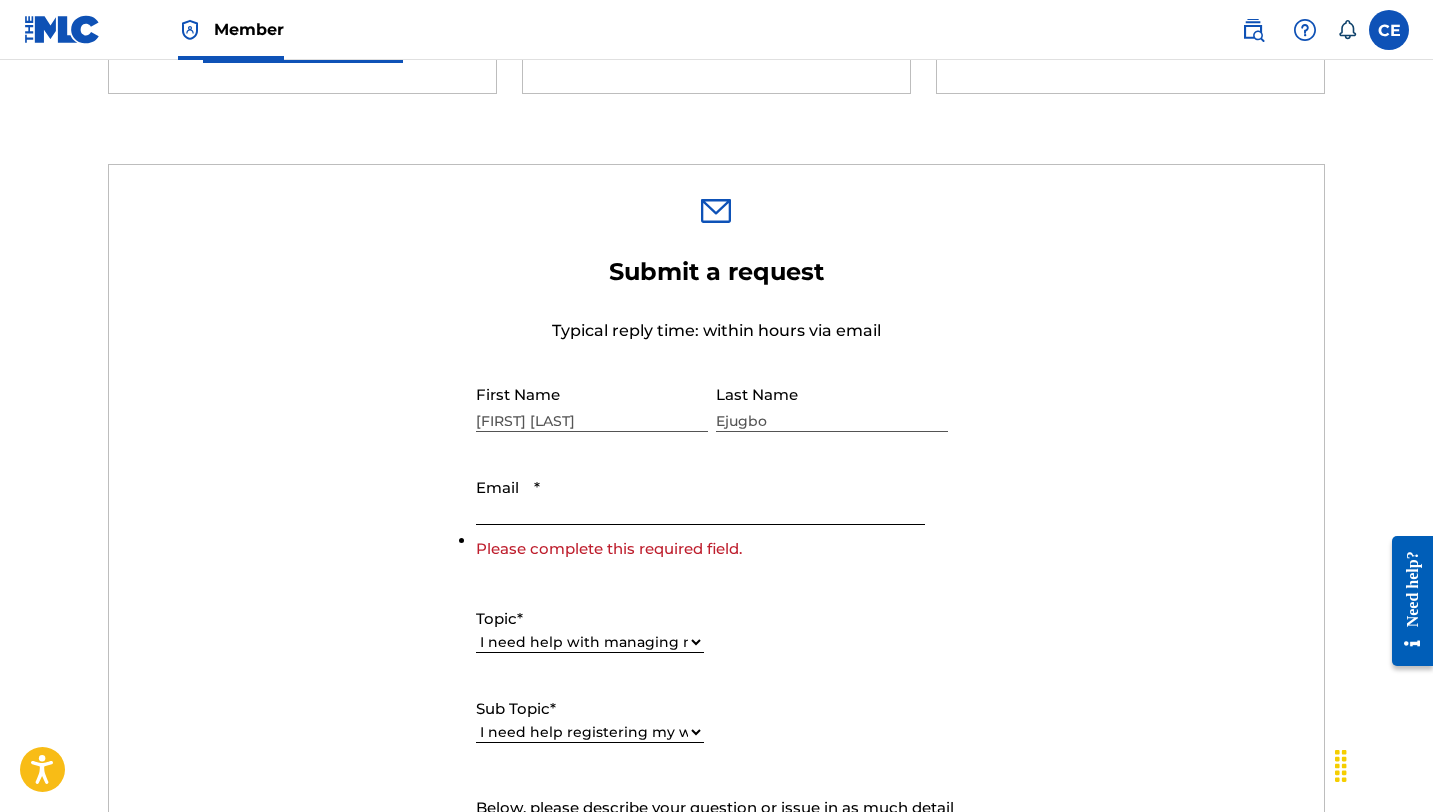 click on "Email *" at bounding box center (700, 496) 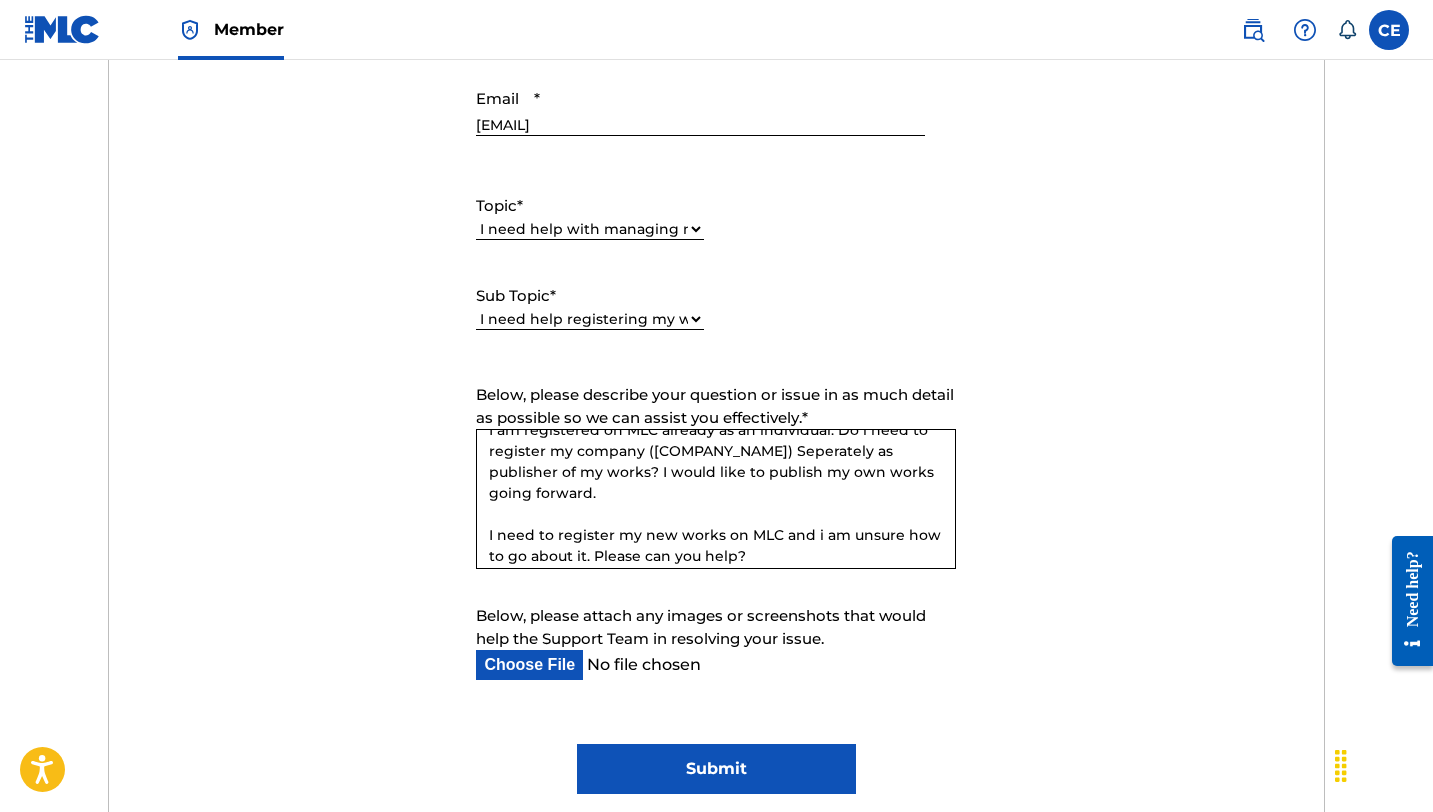 scroll, scrollTop: 929, scrollLeft: 0, axis: vertical 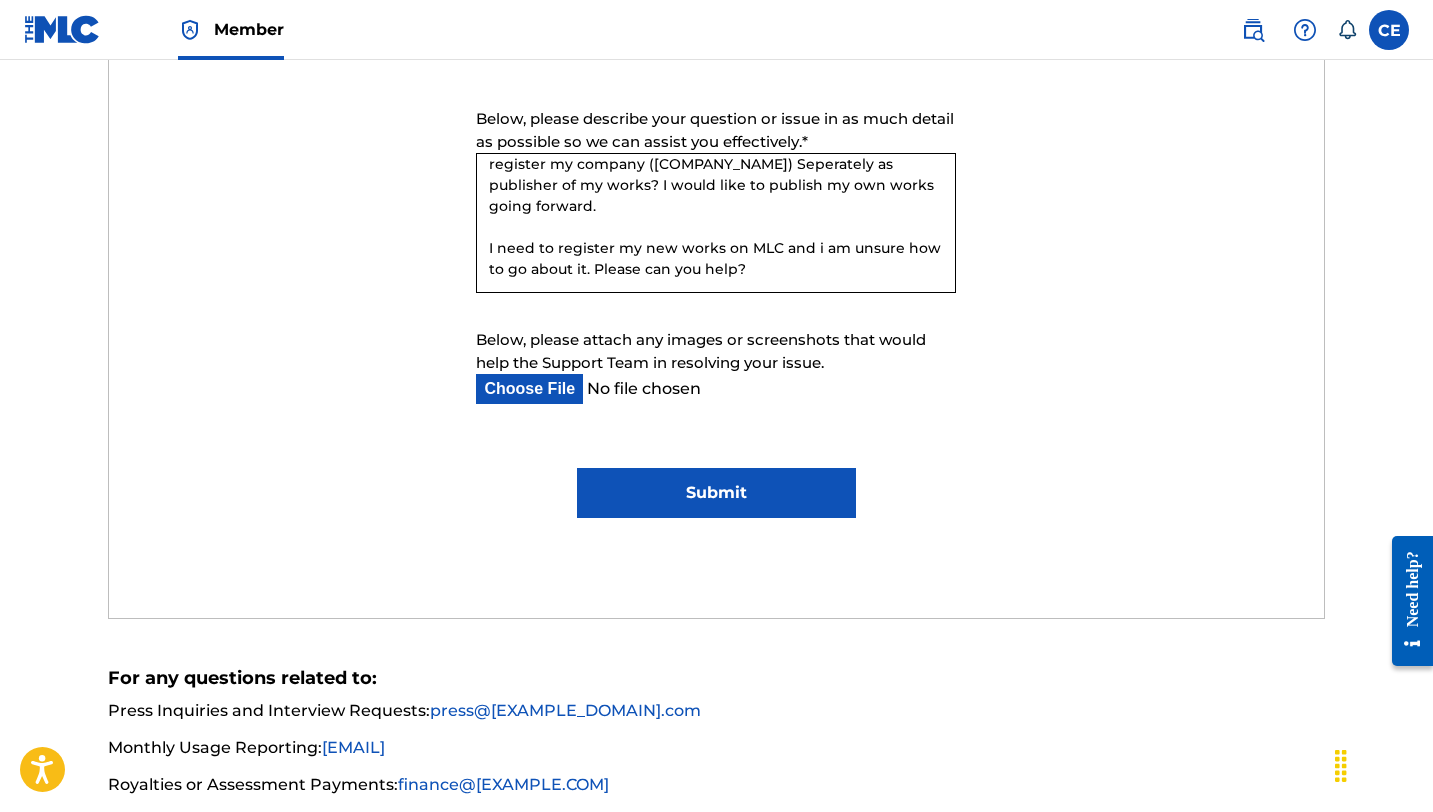 click on "Submit" at bounding box center (716, 493) 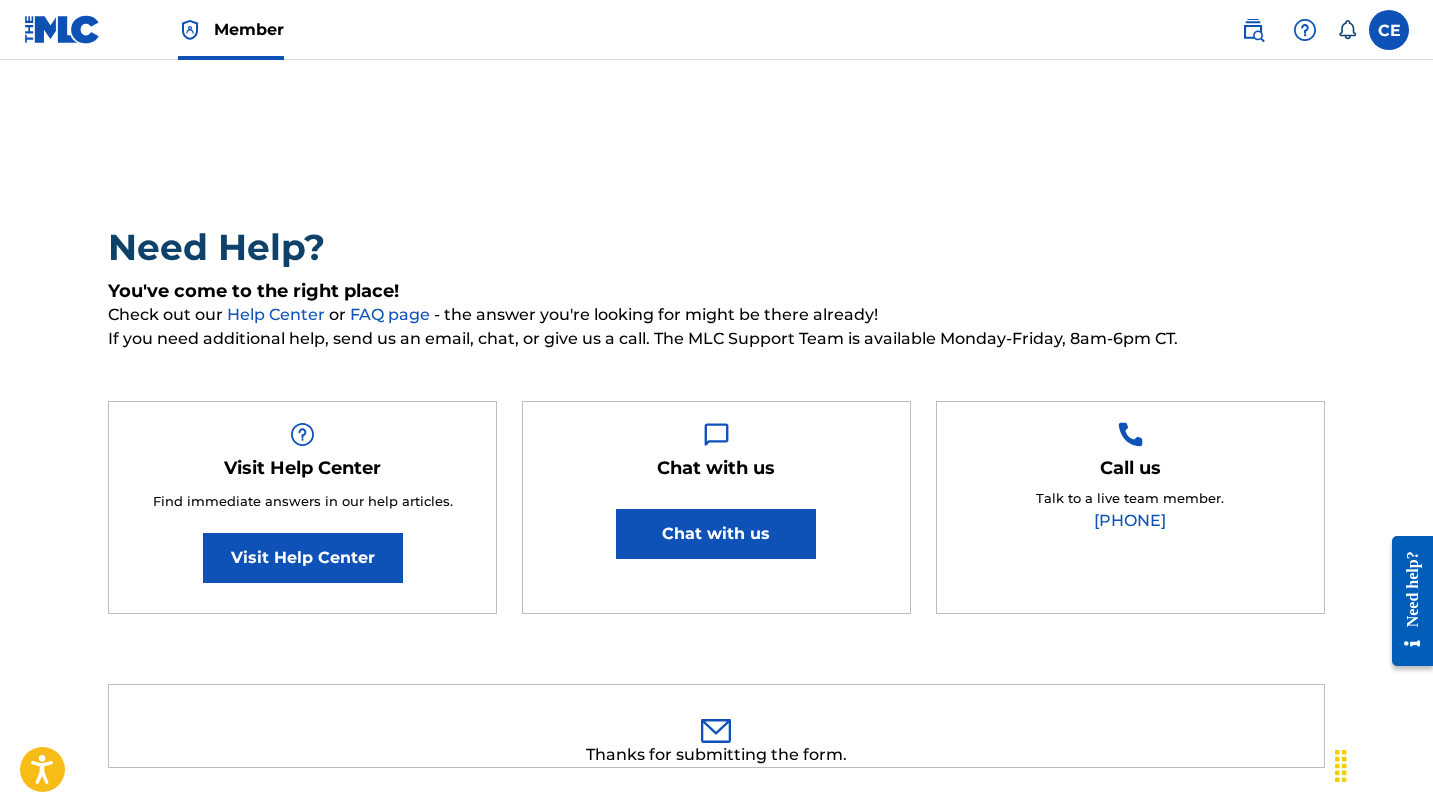 scroll, scrollTop: 0, scrollLeft: 0, axis: both 